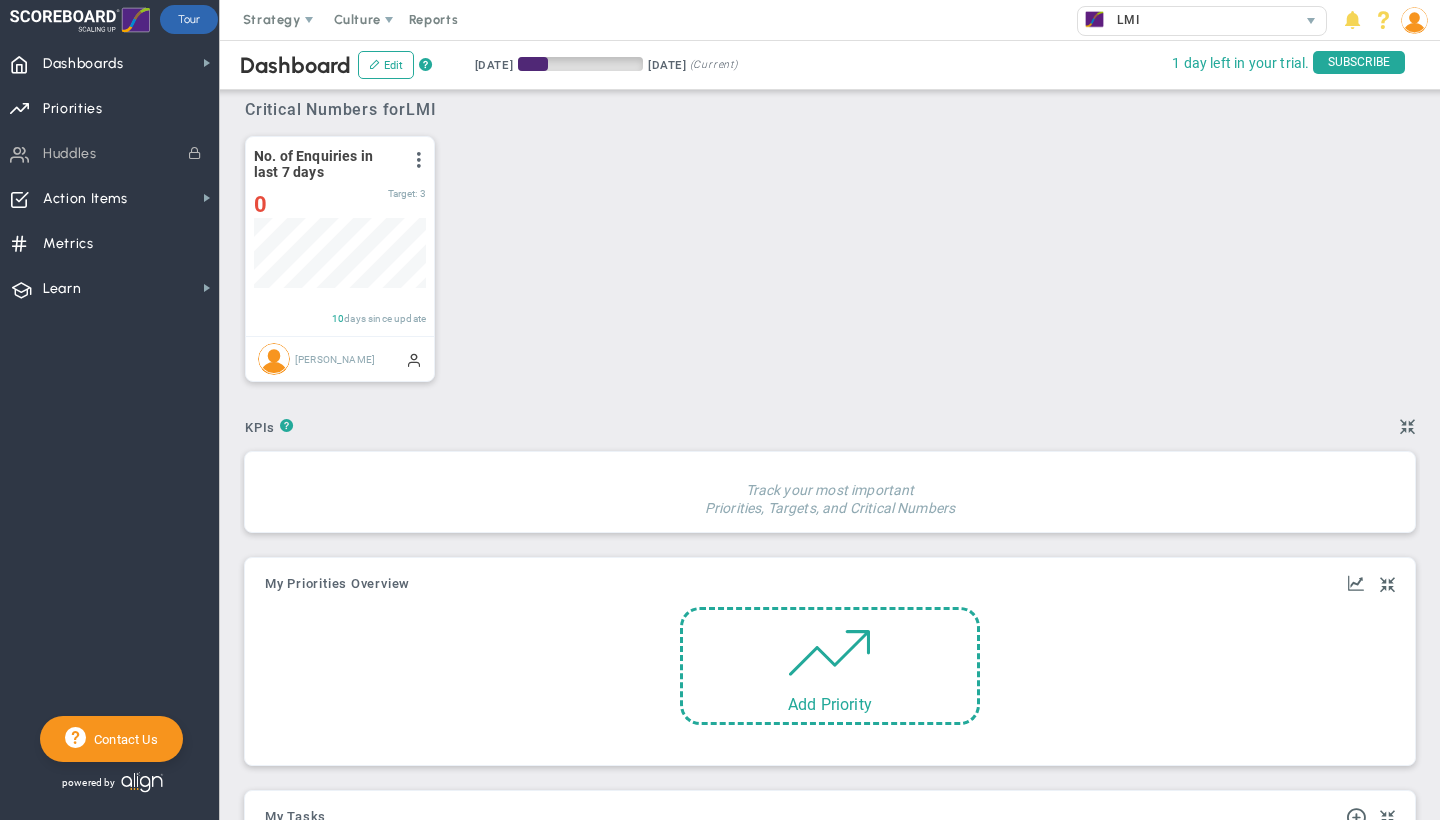 scroll, scrollTop: 0, scrollLeft: 0, axis: both 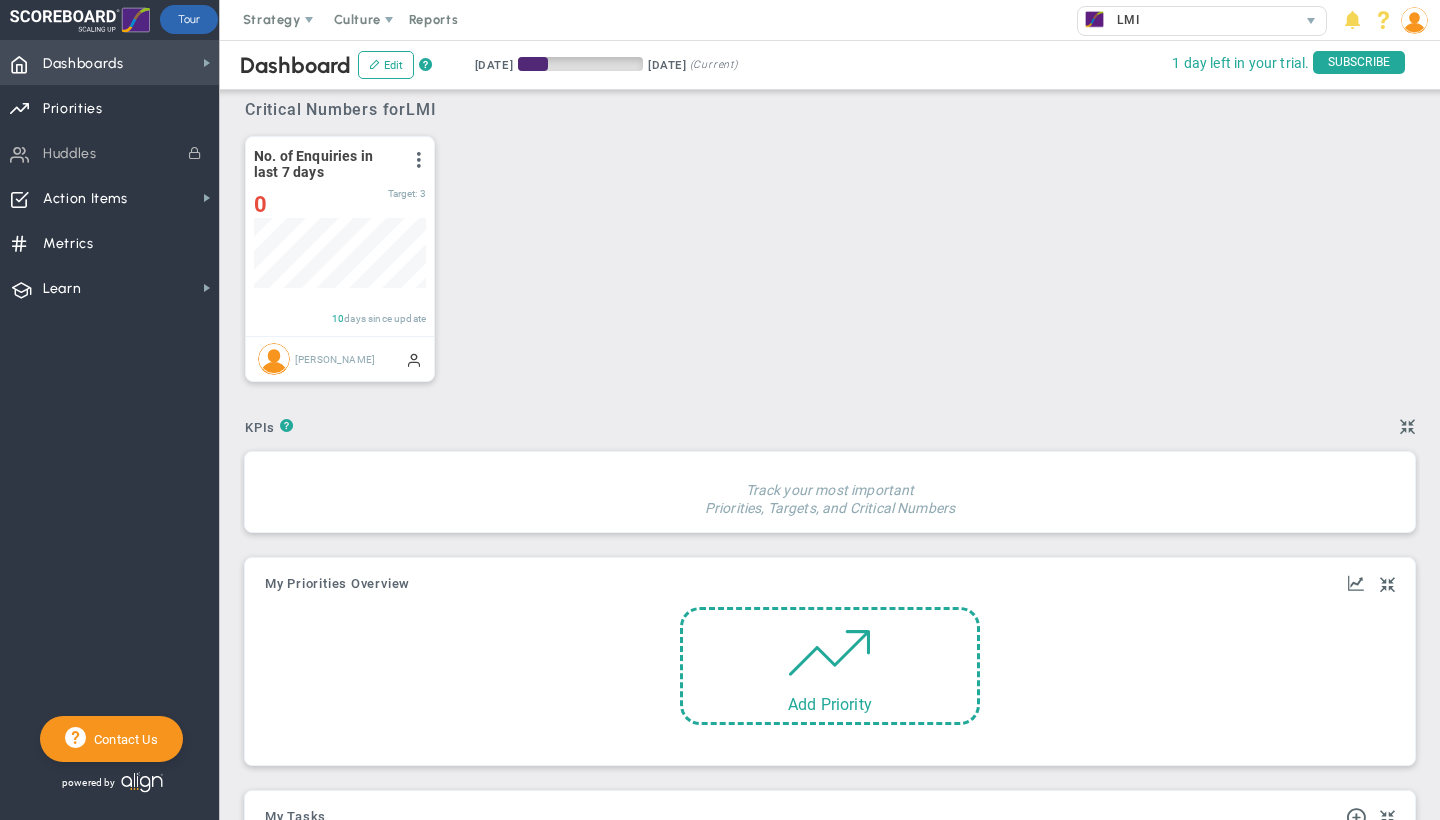 click on "Dashboards" at bounding box center (83, 64) 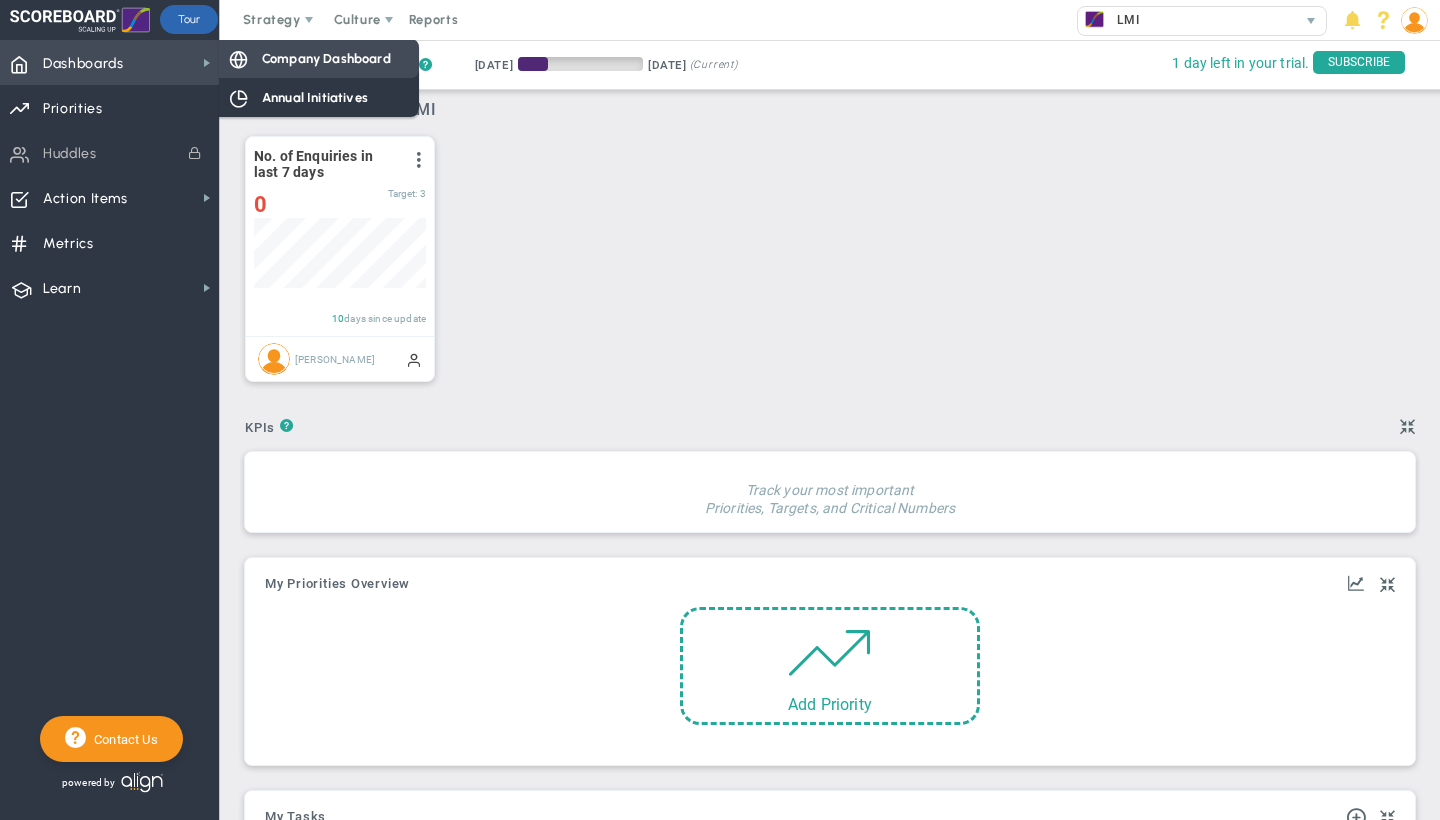 click on "Company Dashboard" at bounding box center (326, 58) 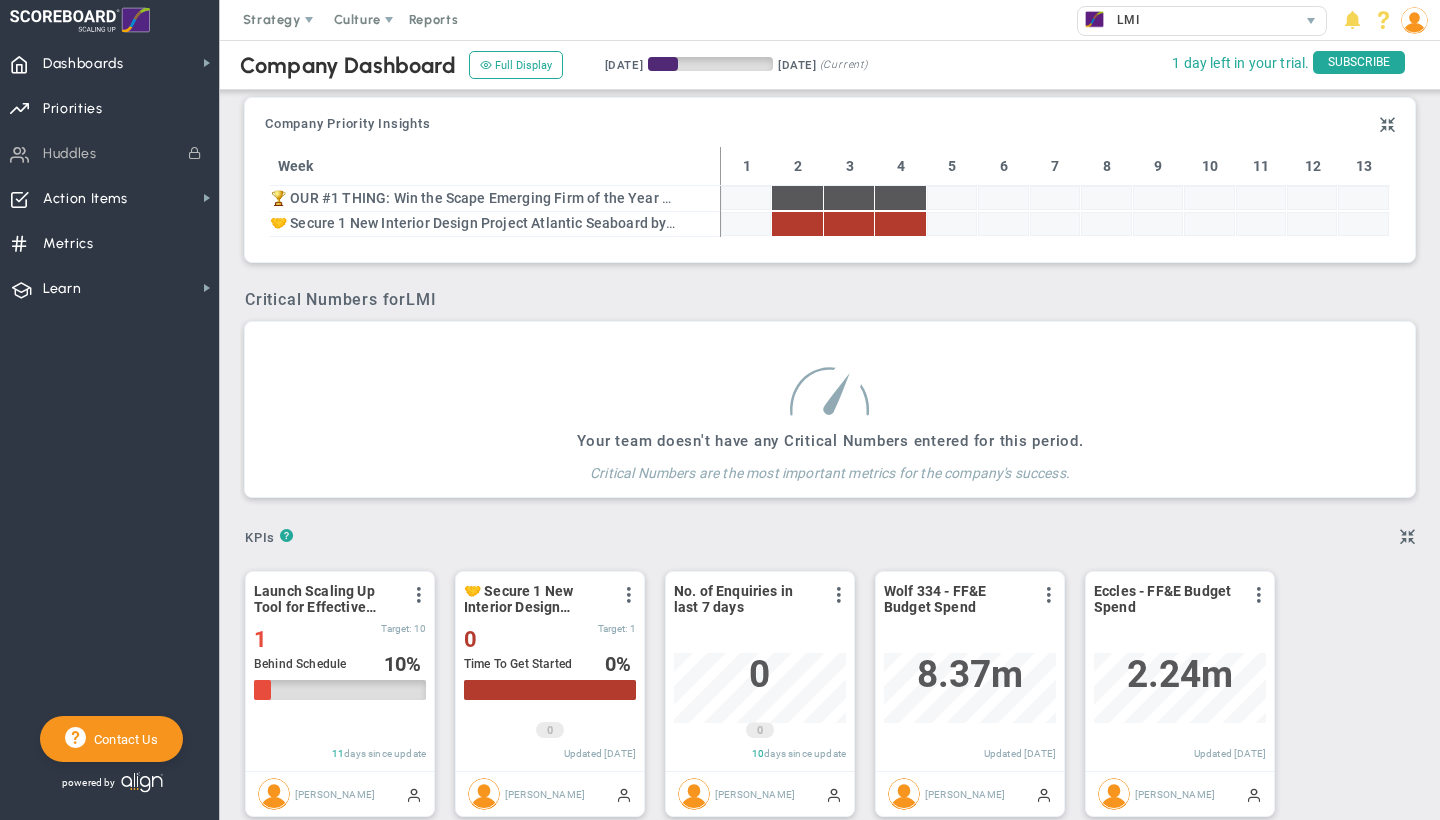 scroll, scrollTop: 999930, scrollLeft: 999828, axis: both 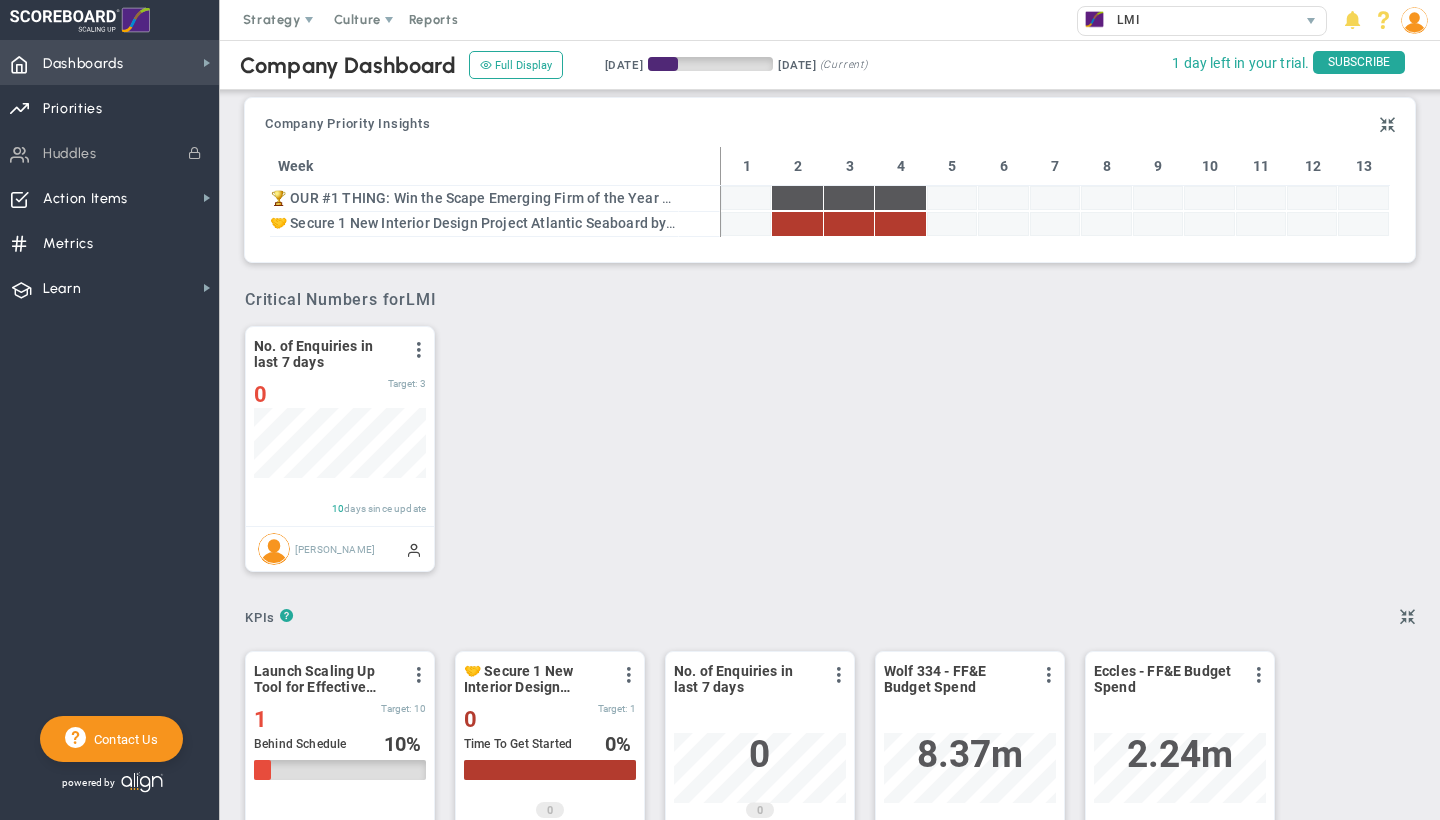 click on "Dashboards Dashboards" at bounding box center [109, 62] 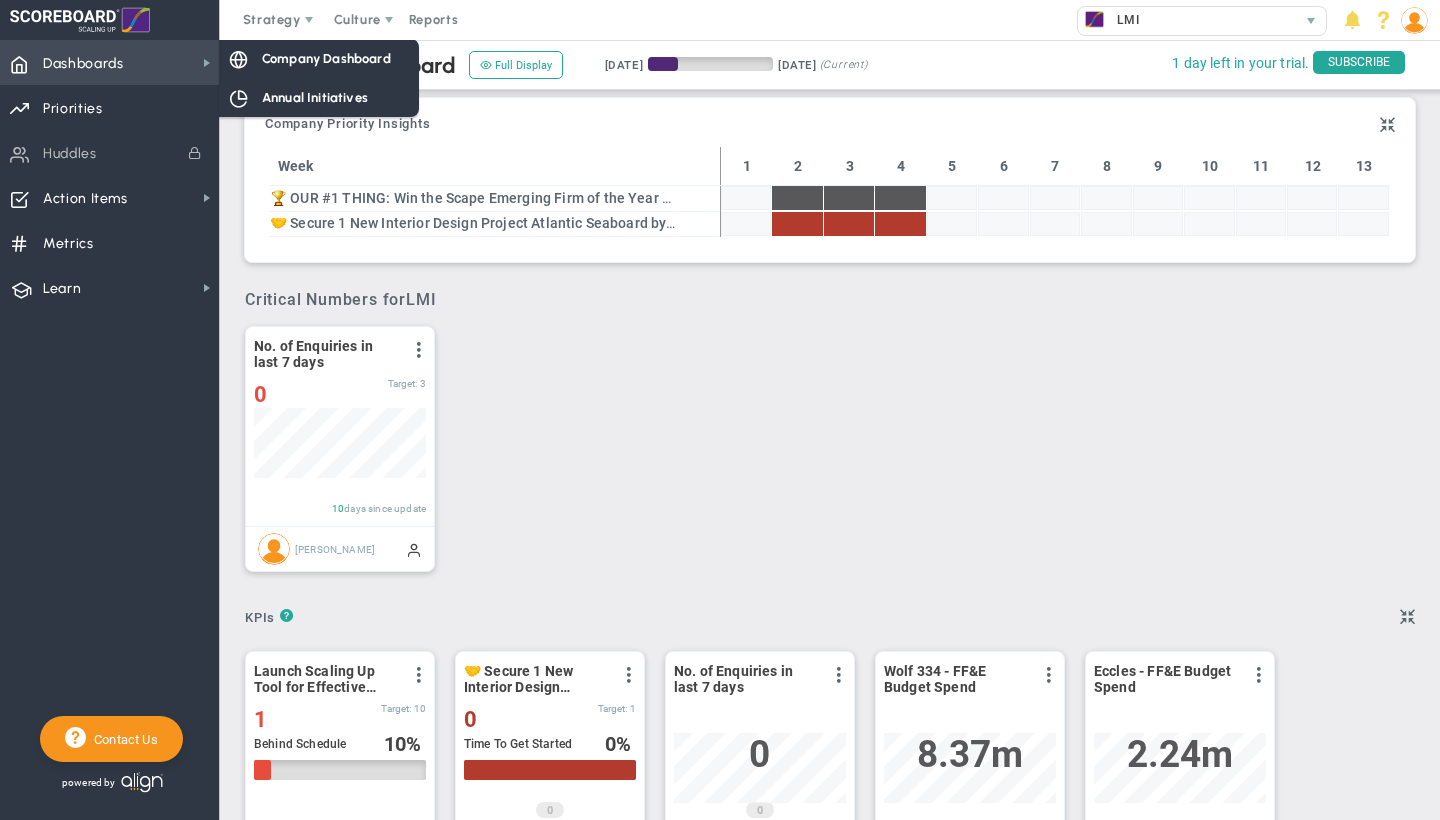 click on "Dashboards Dashboards" at bounding box center (109, 62) 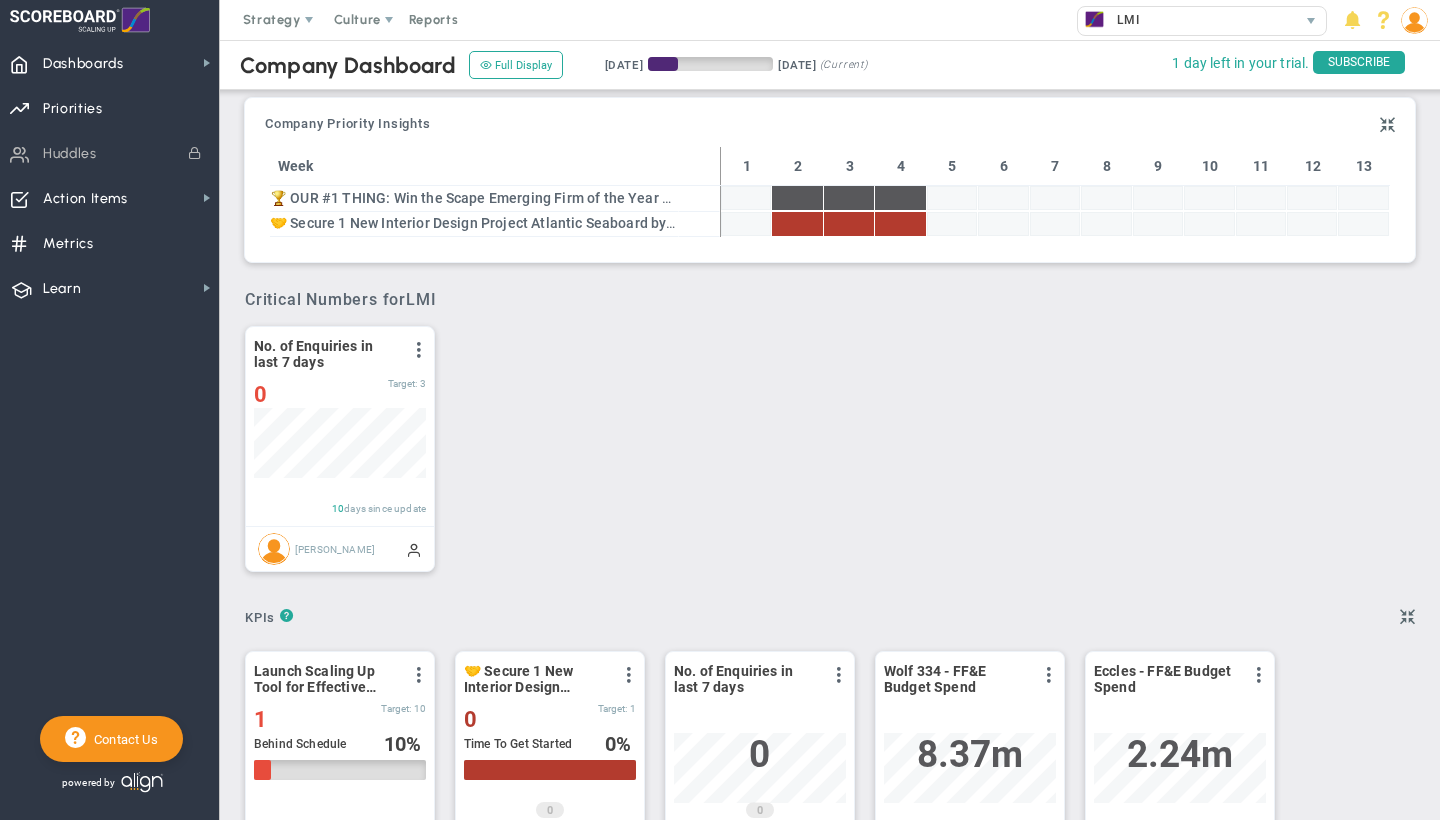 scroll, scrollTop: 0, scrollLeft: 0, axis: both 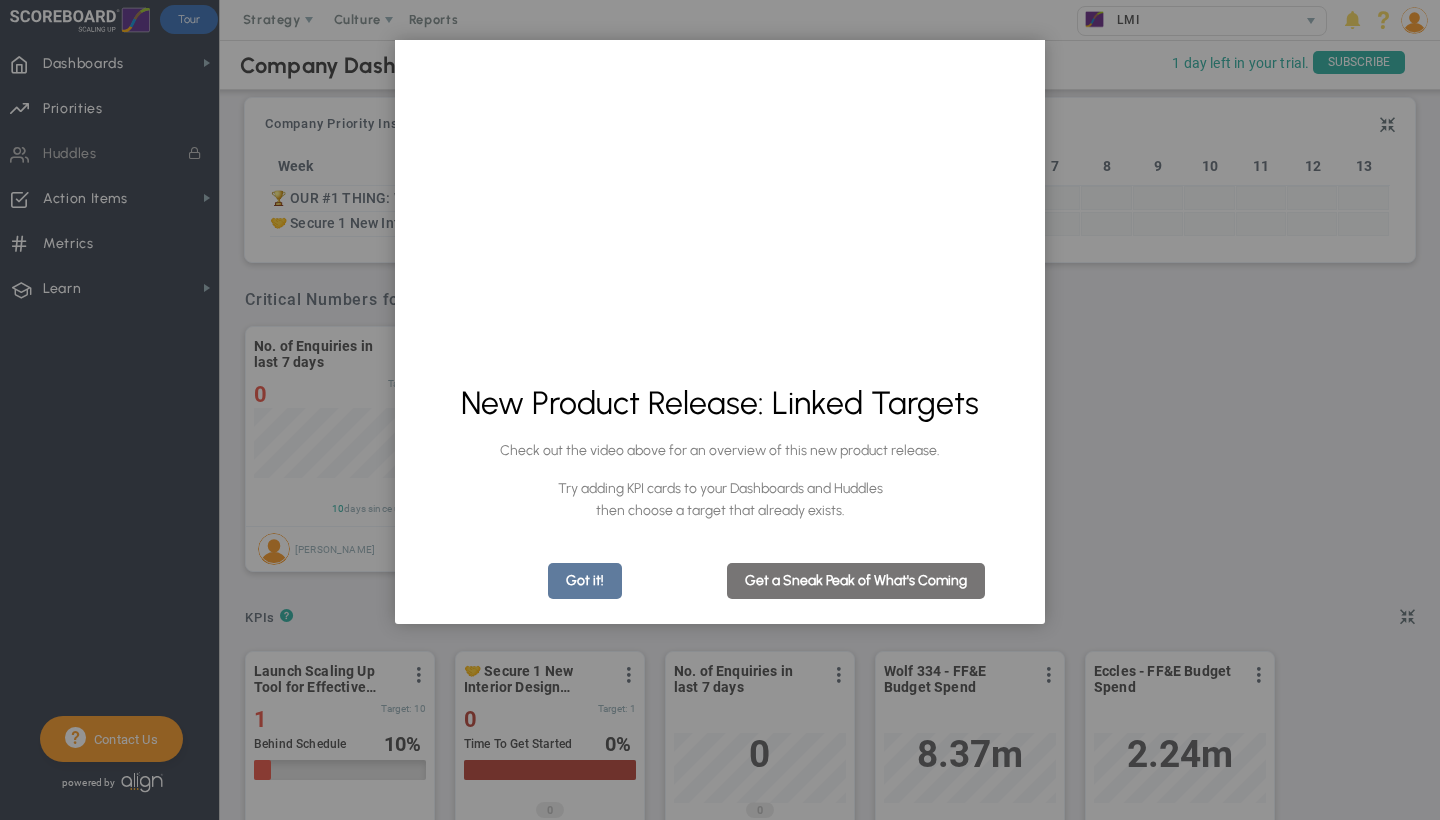 click on "Got it!" at bounding box center [585, 581] 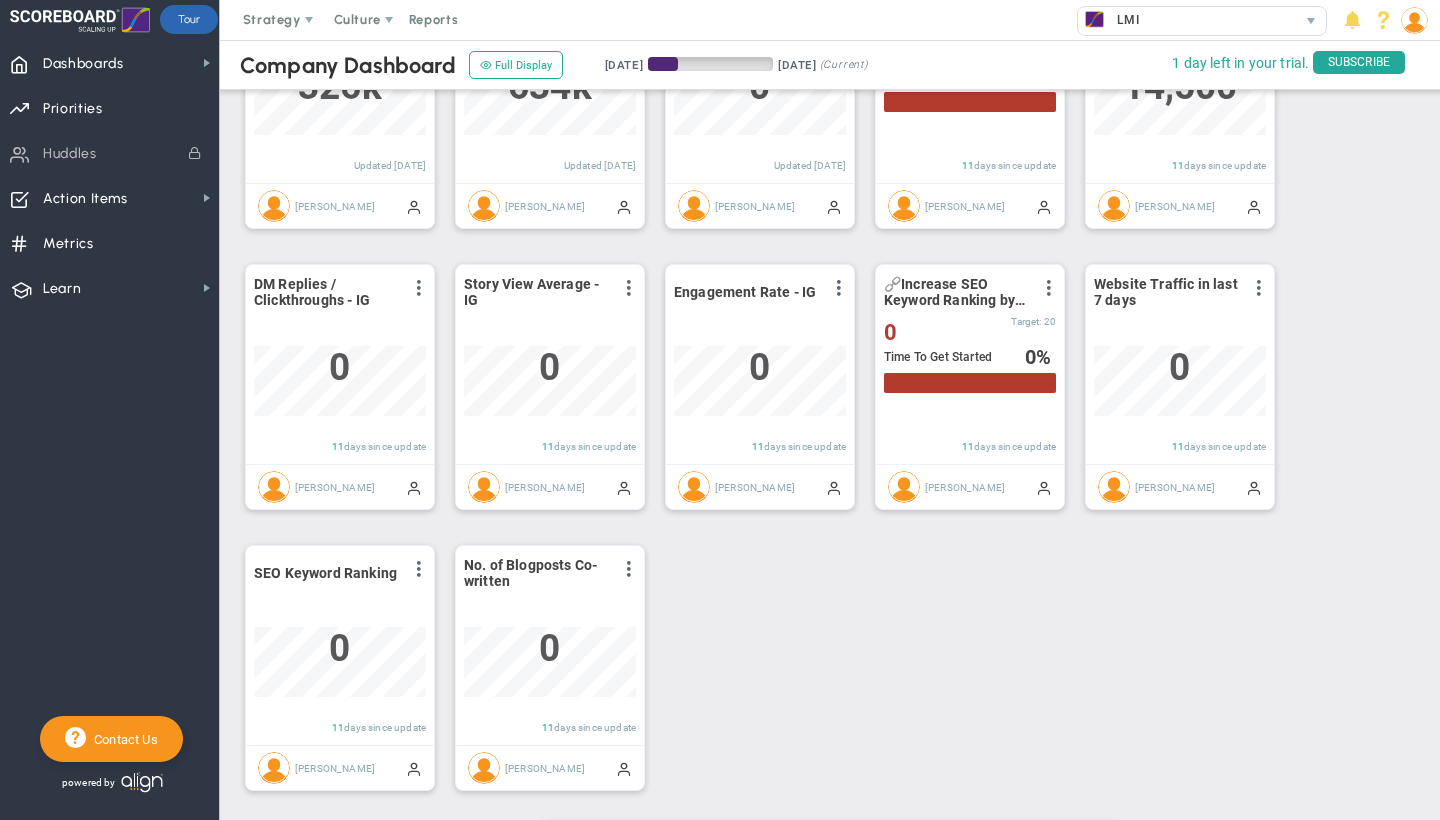 click at bounding box center [1414, 20] 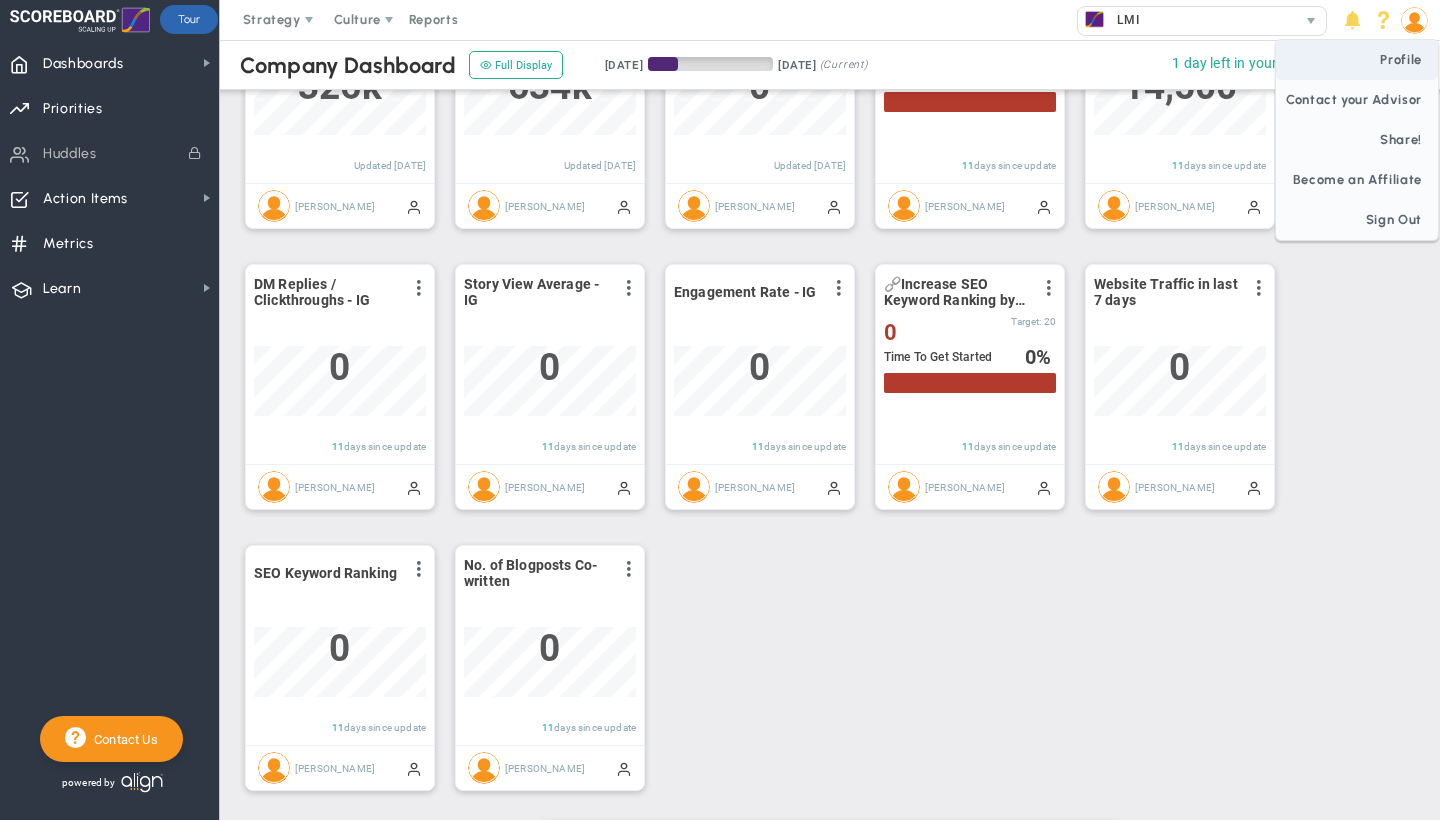 click on "Profile" at bounding box center [1357, 60] 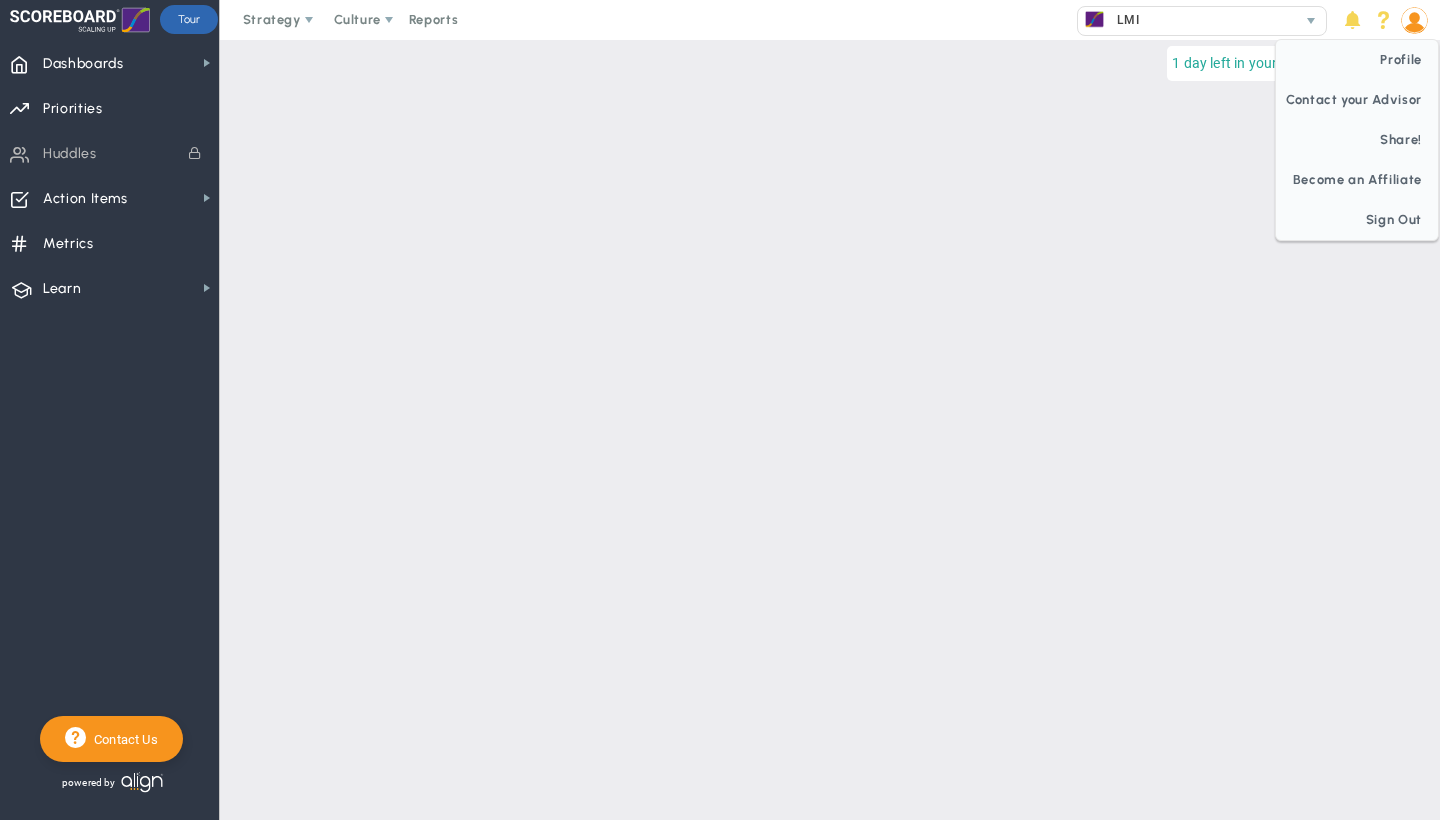 checkbox on "false" 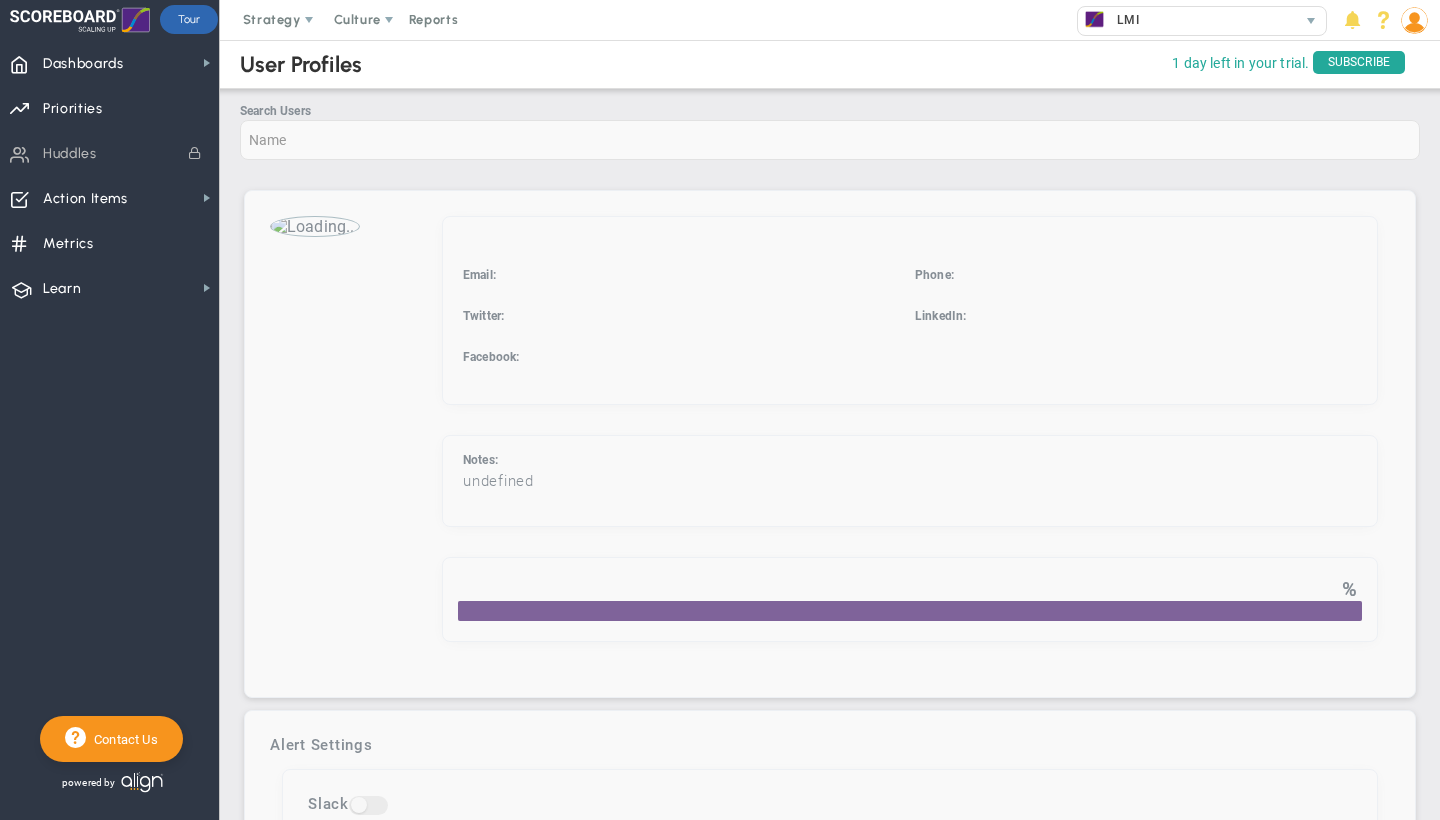 checkbox on "true" 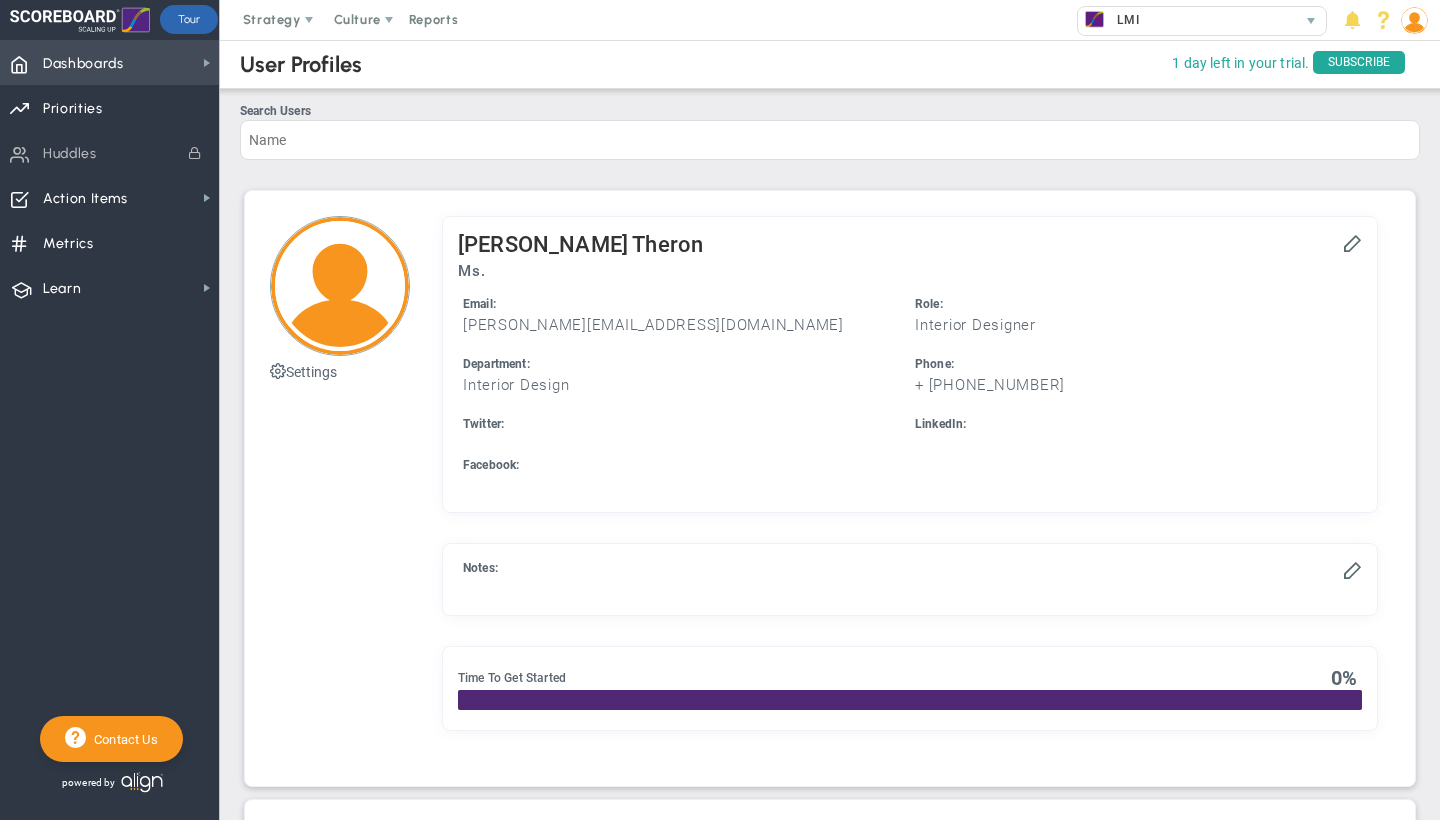 click on "Dashboards Dashboards" at bounding box center (109, 62) 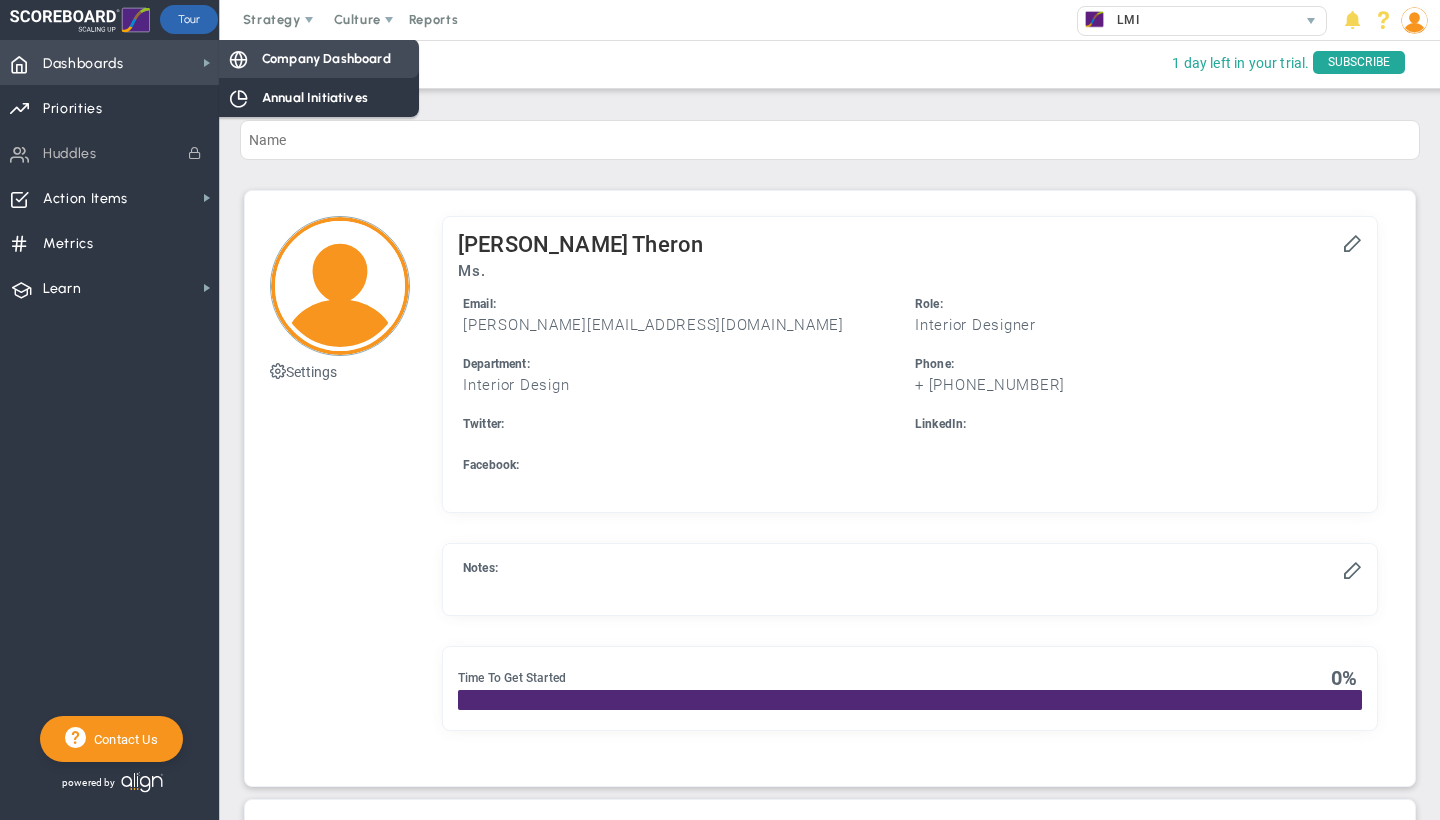 click on "Company Dashboard" at bounding box center (326, 58) 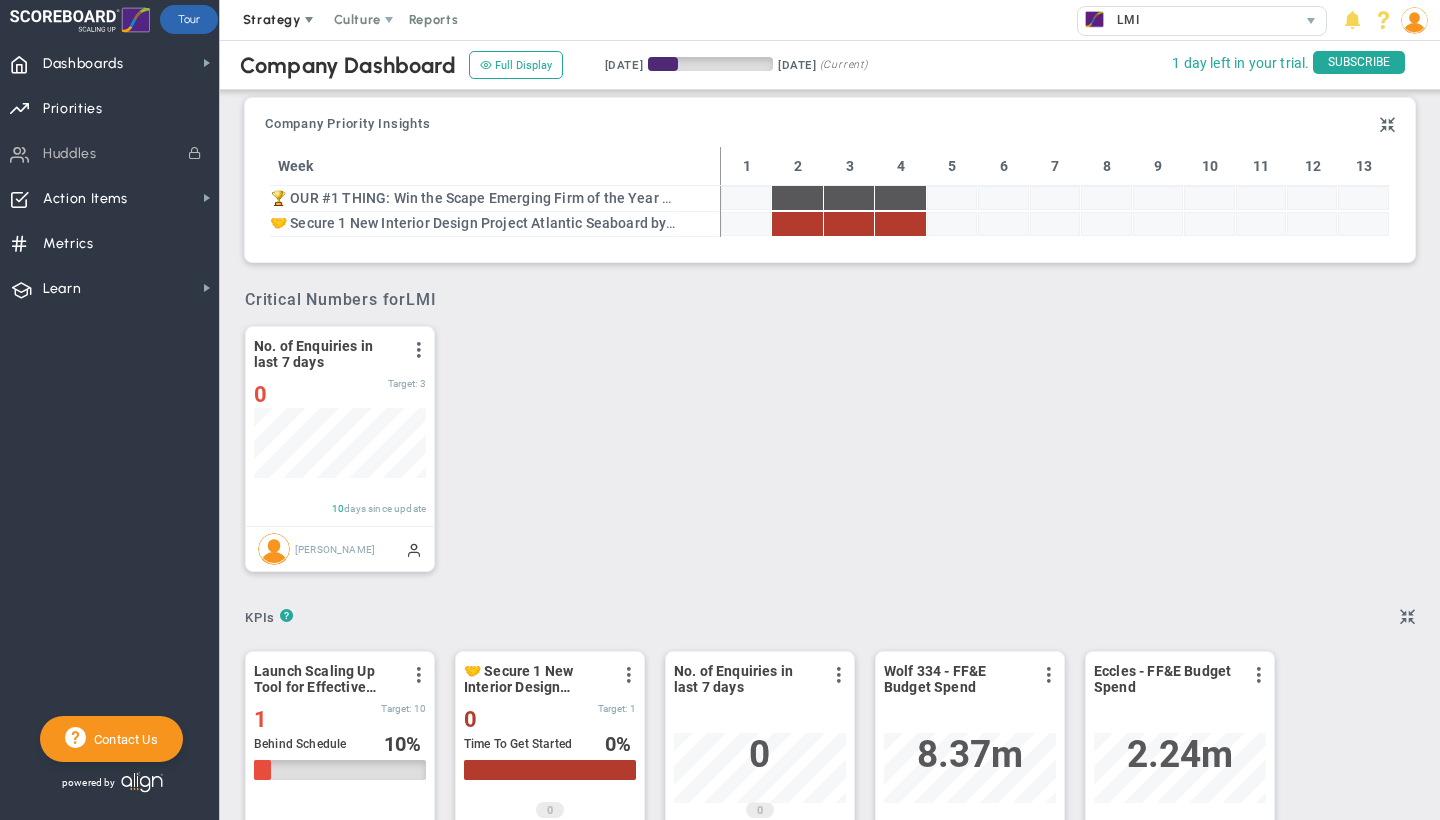 click on "Strategy" at bounding box center [272, 19] 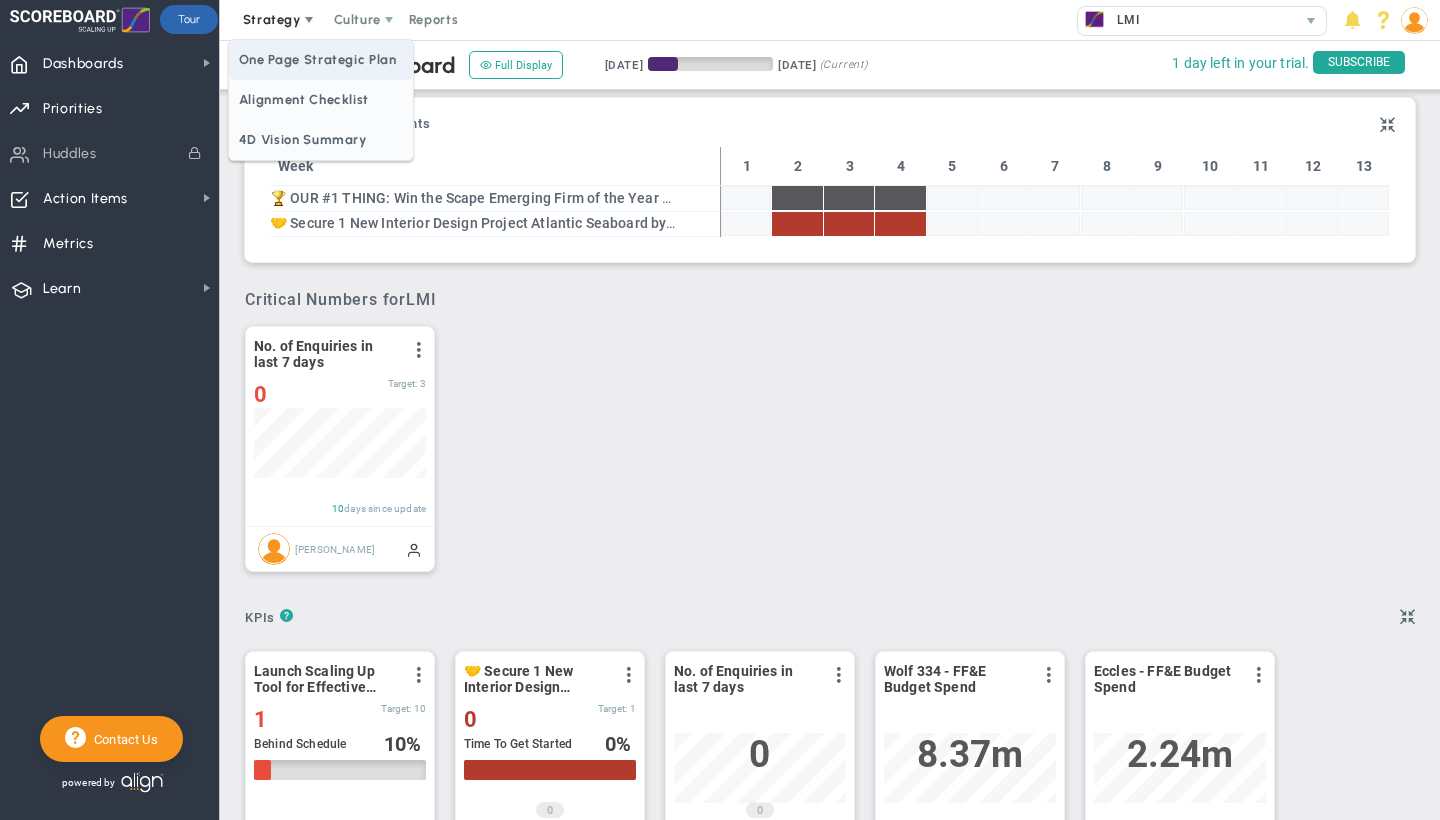 click on "One Page Strategic Plan" at bounding box center [321, 60] 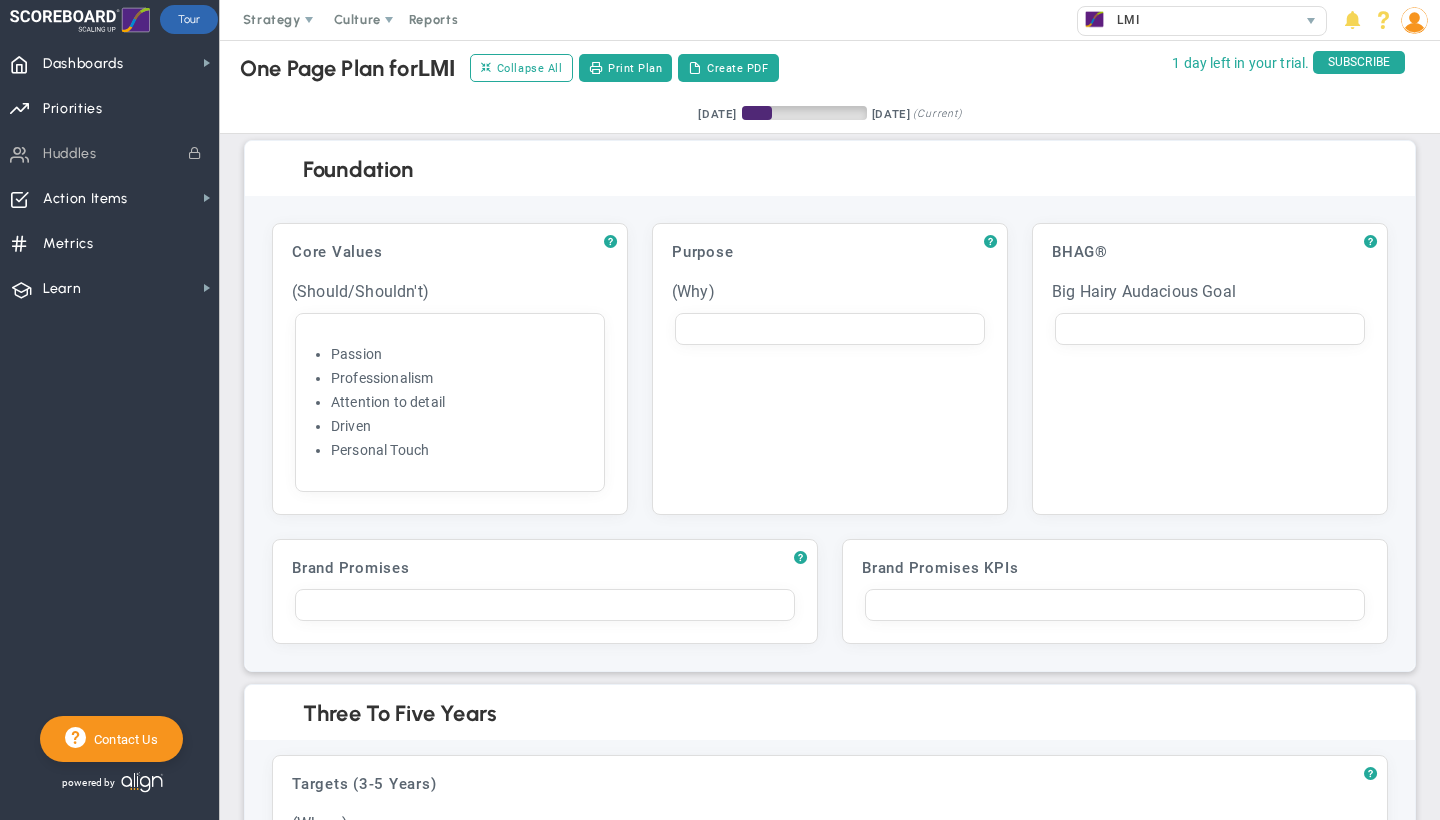 scroll, scrollTop: 0, scrollLeft: 0, axis: both 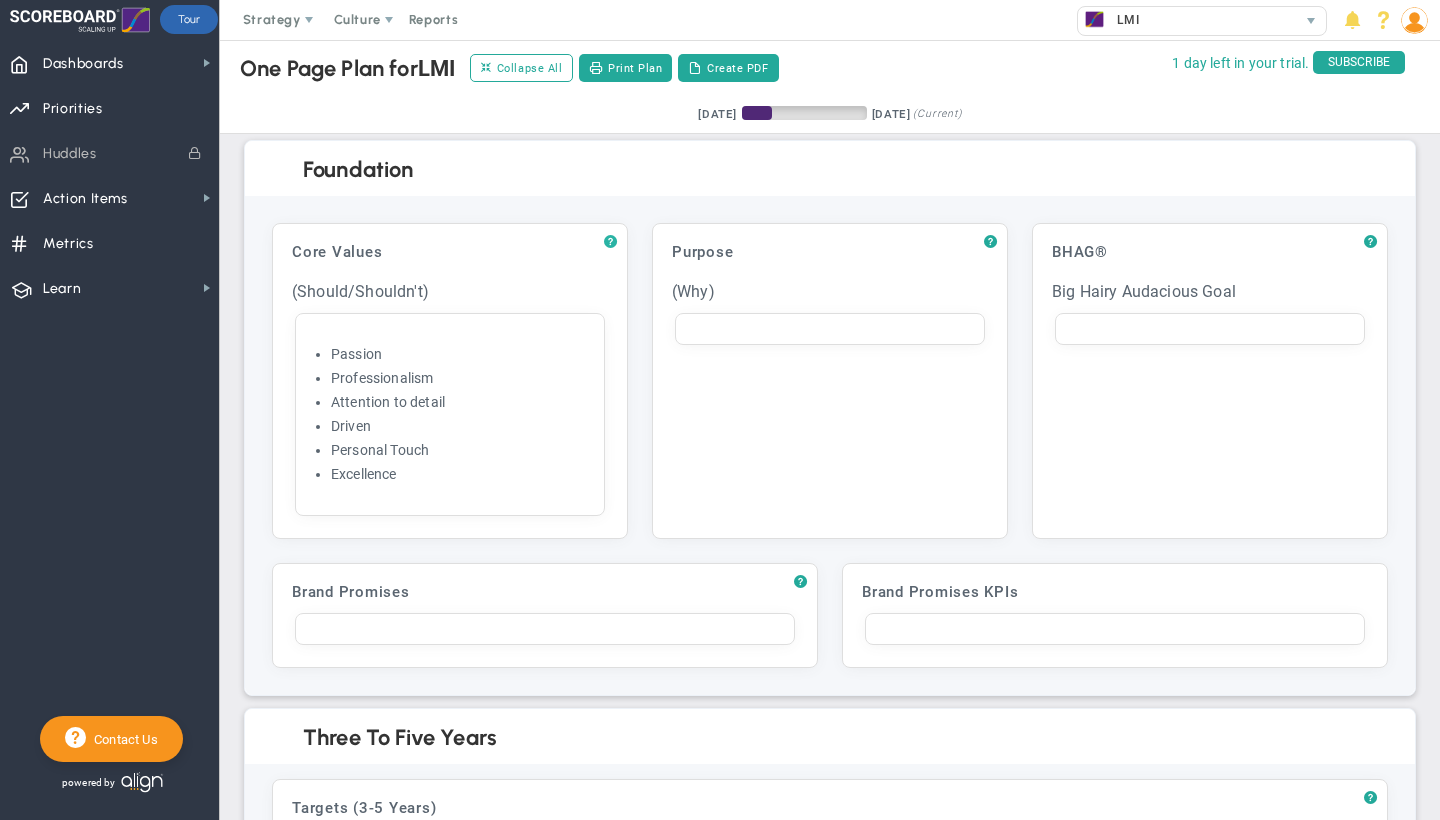 click on "?" at bounding box center [610, 242] 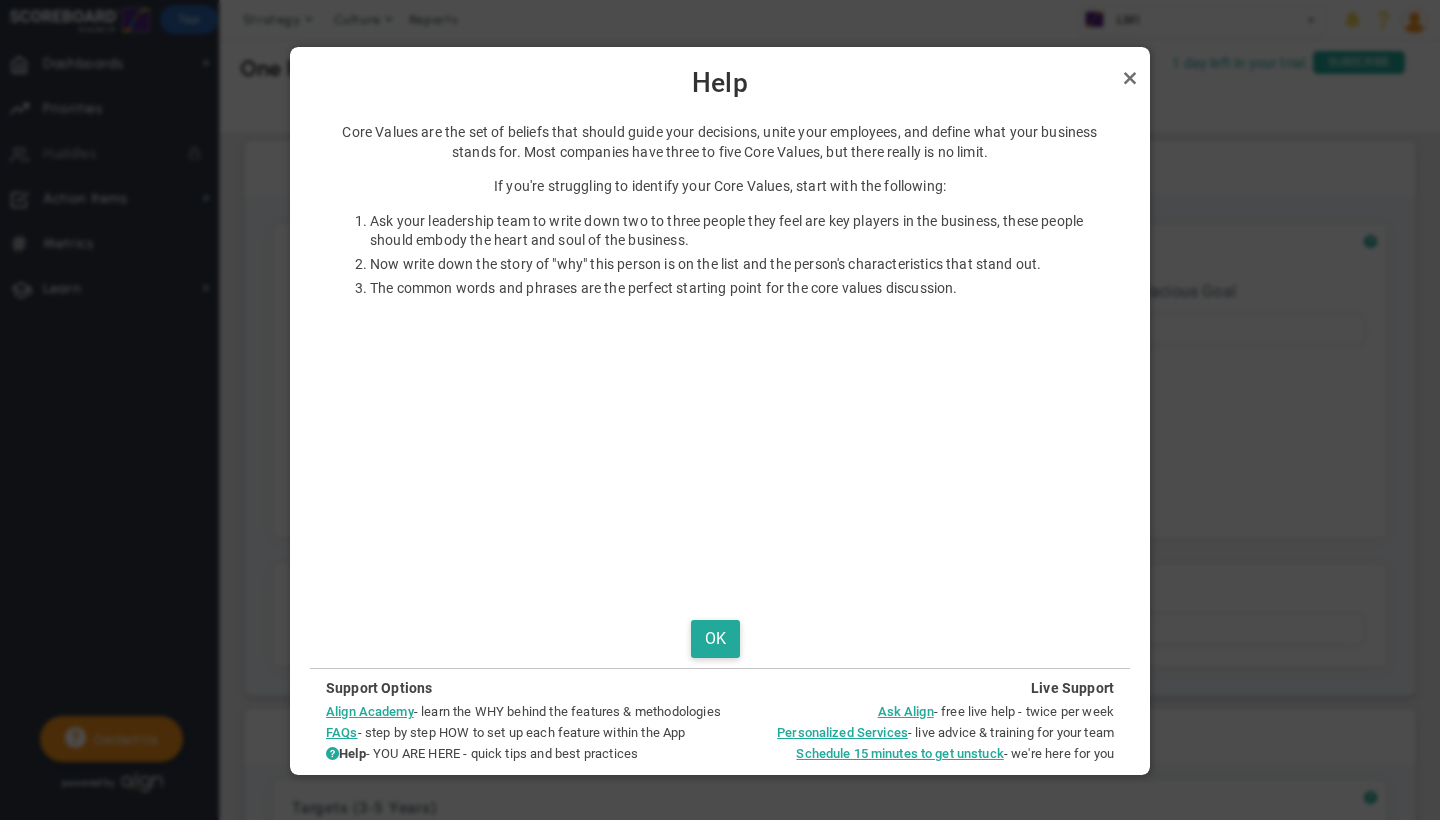 click on "Help" at bounding box center (720, 77) 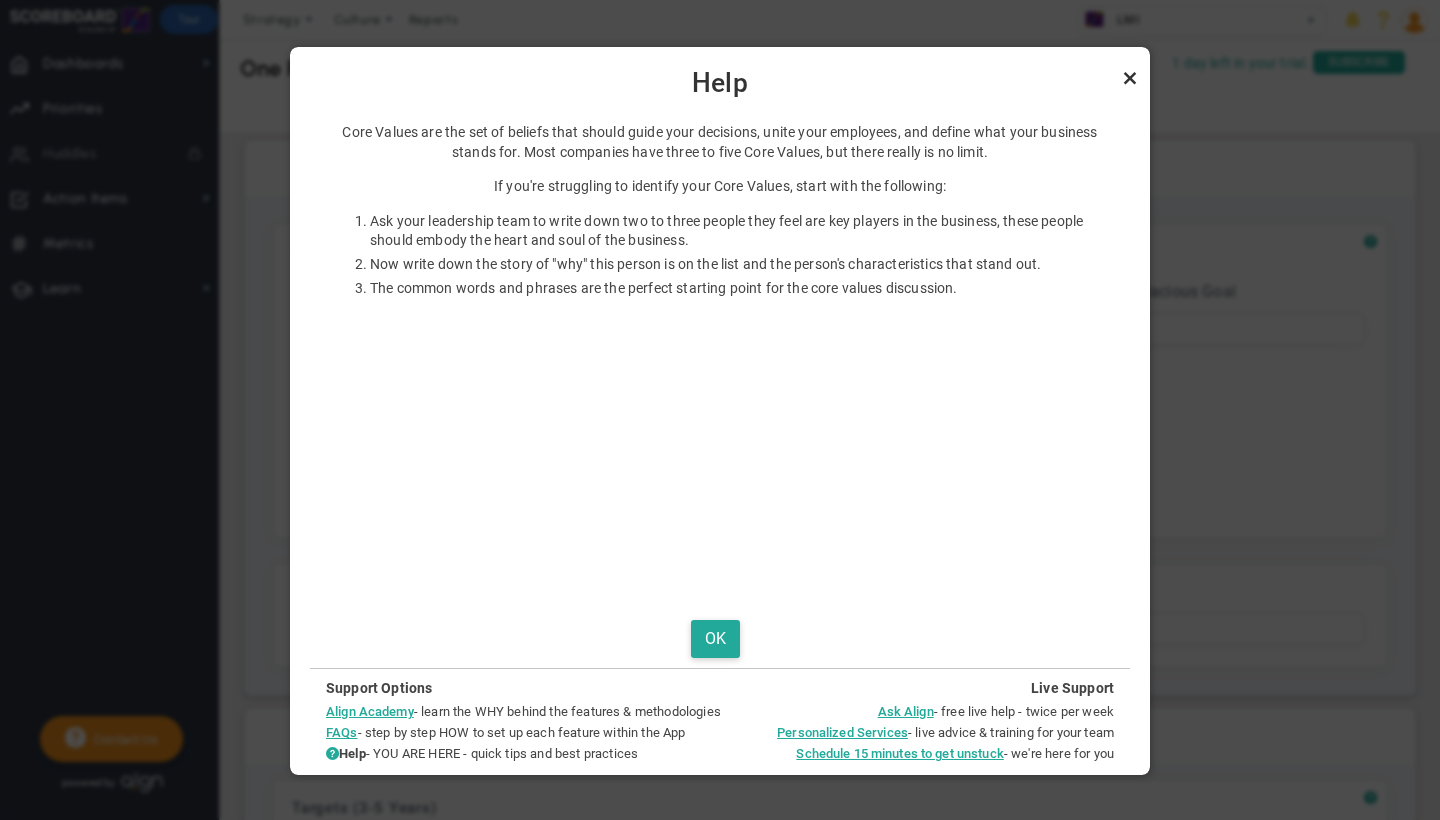 click at bounding box center (1130, 78) 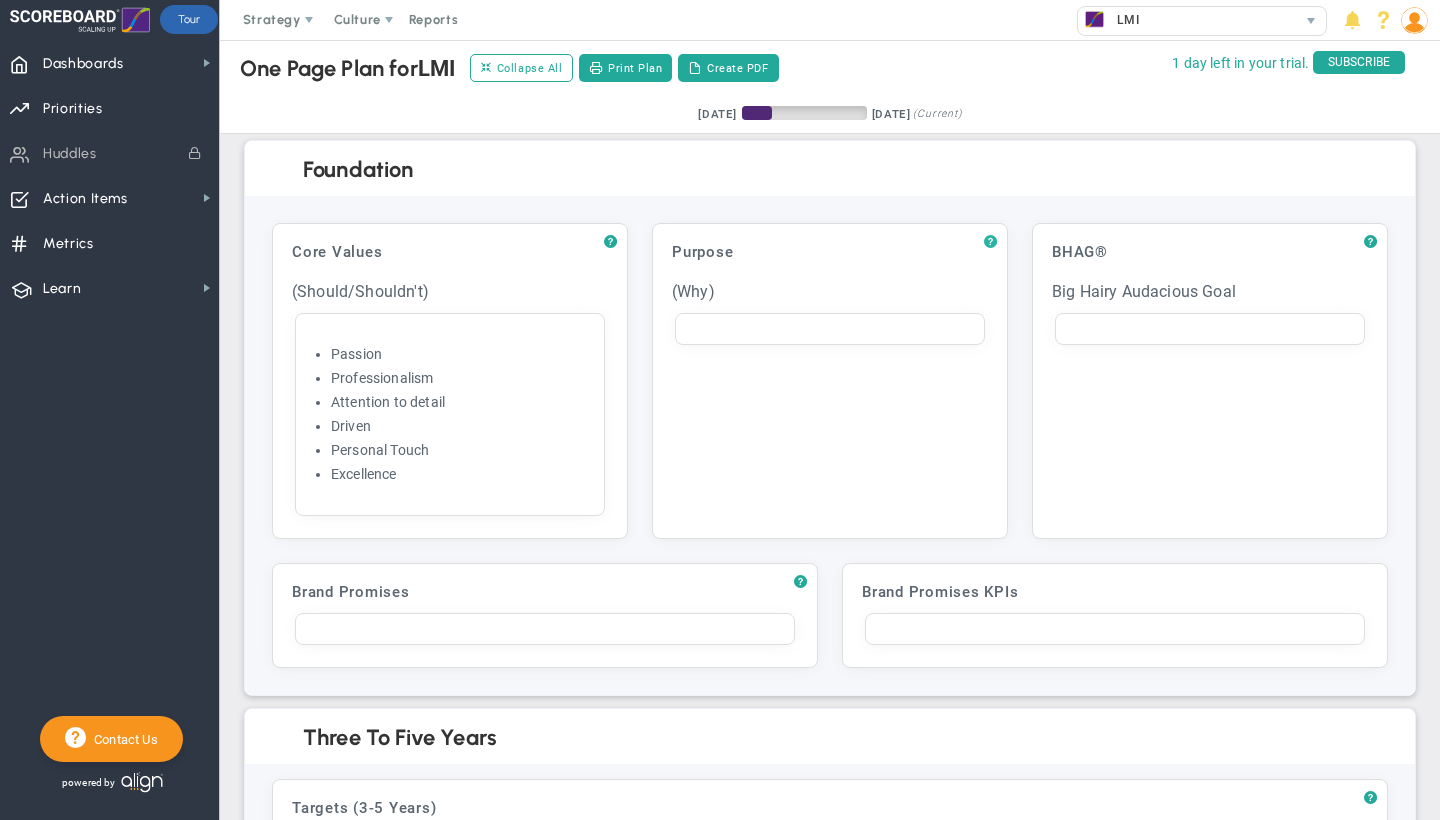 click on "?" at bounding box center (990, 242) 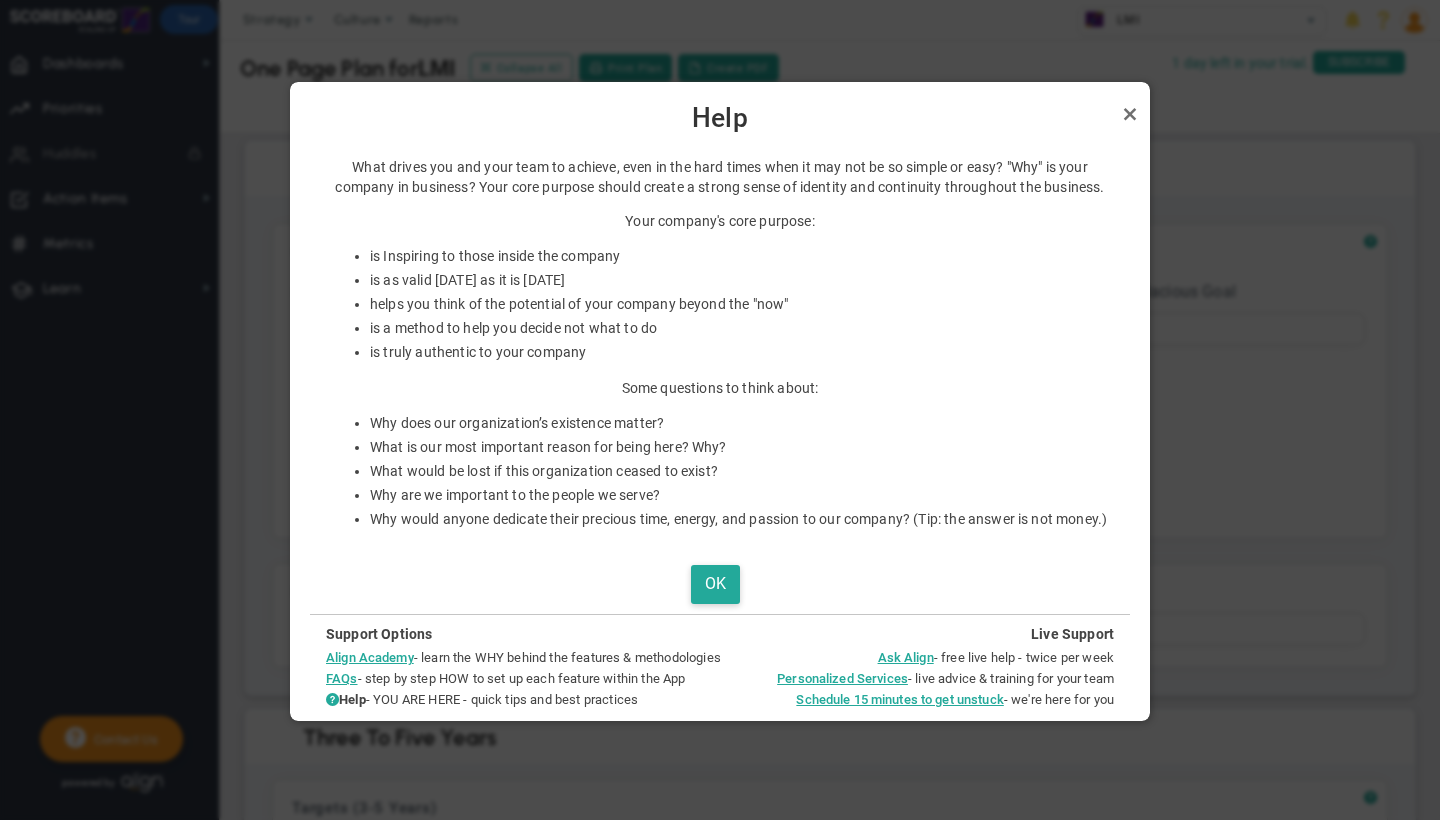 click at bounding box center [720, 410] 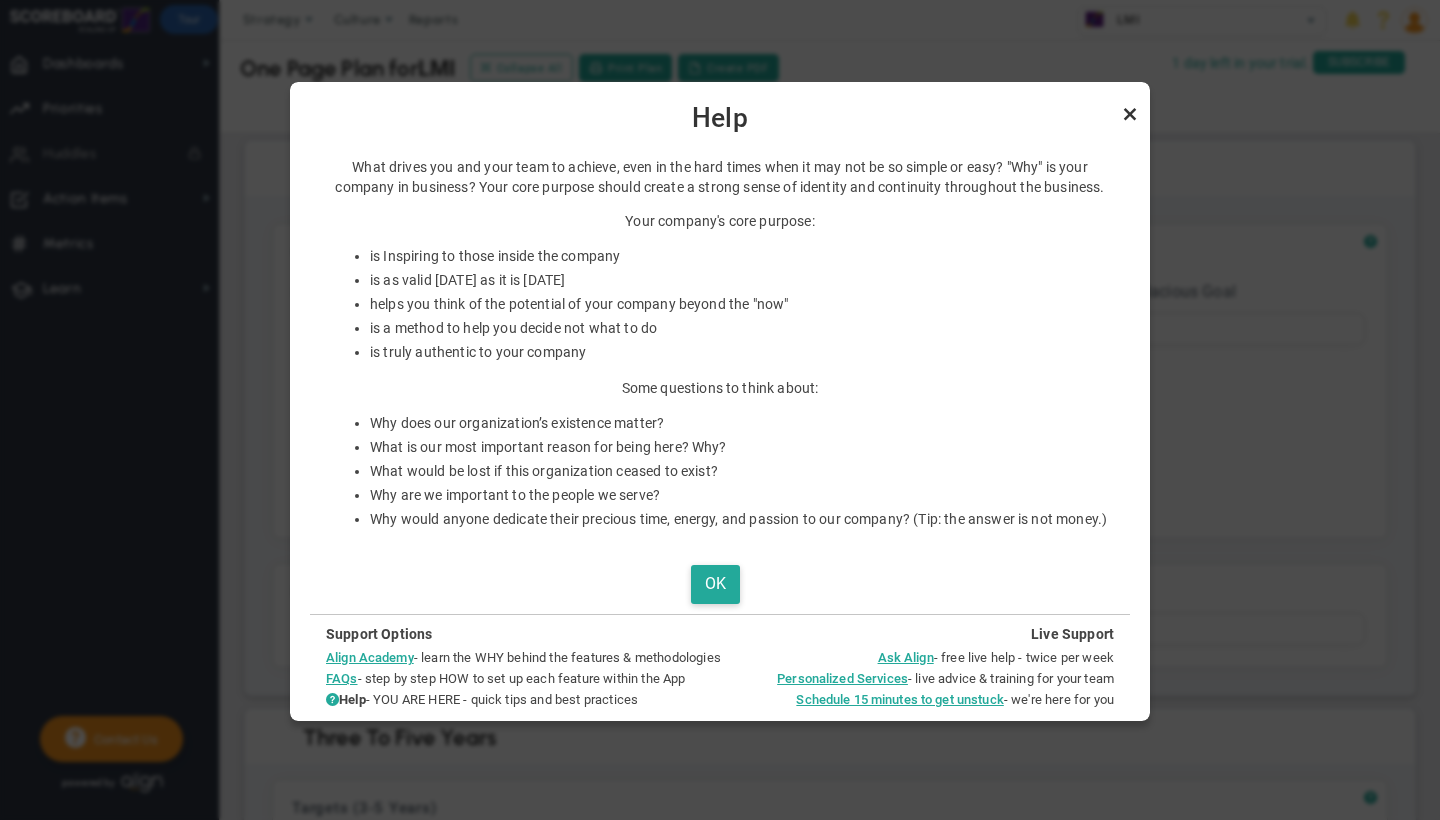 click at bounding box center [1130, 114] 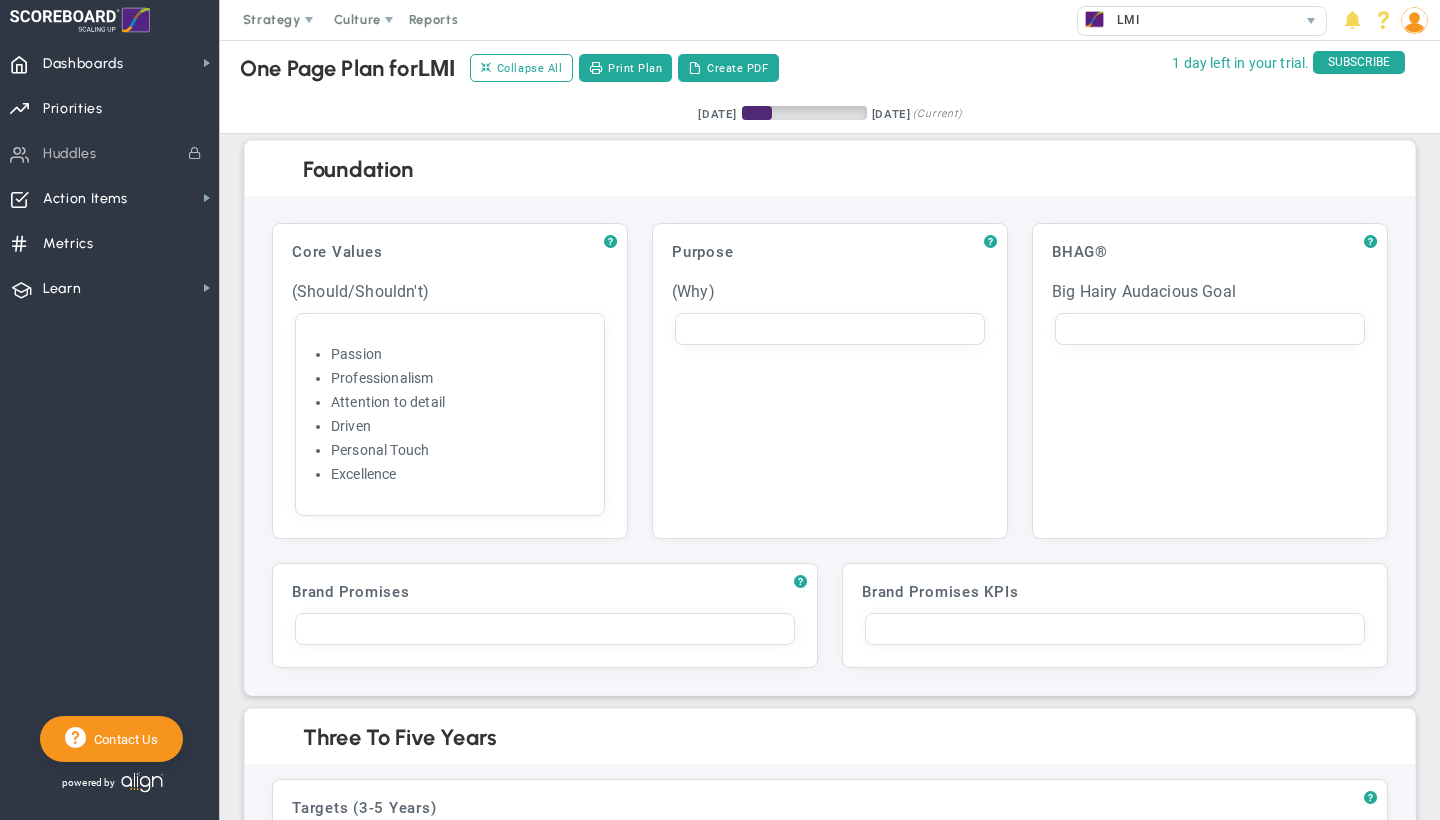 scroll, scrollTop: 0, scrollLeft: 0, axis: both 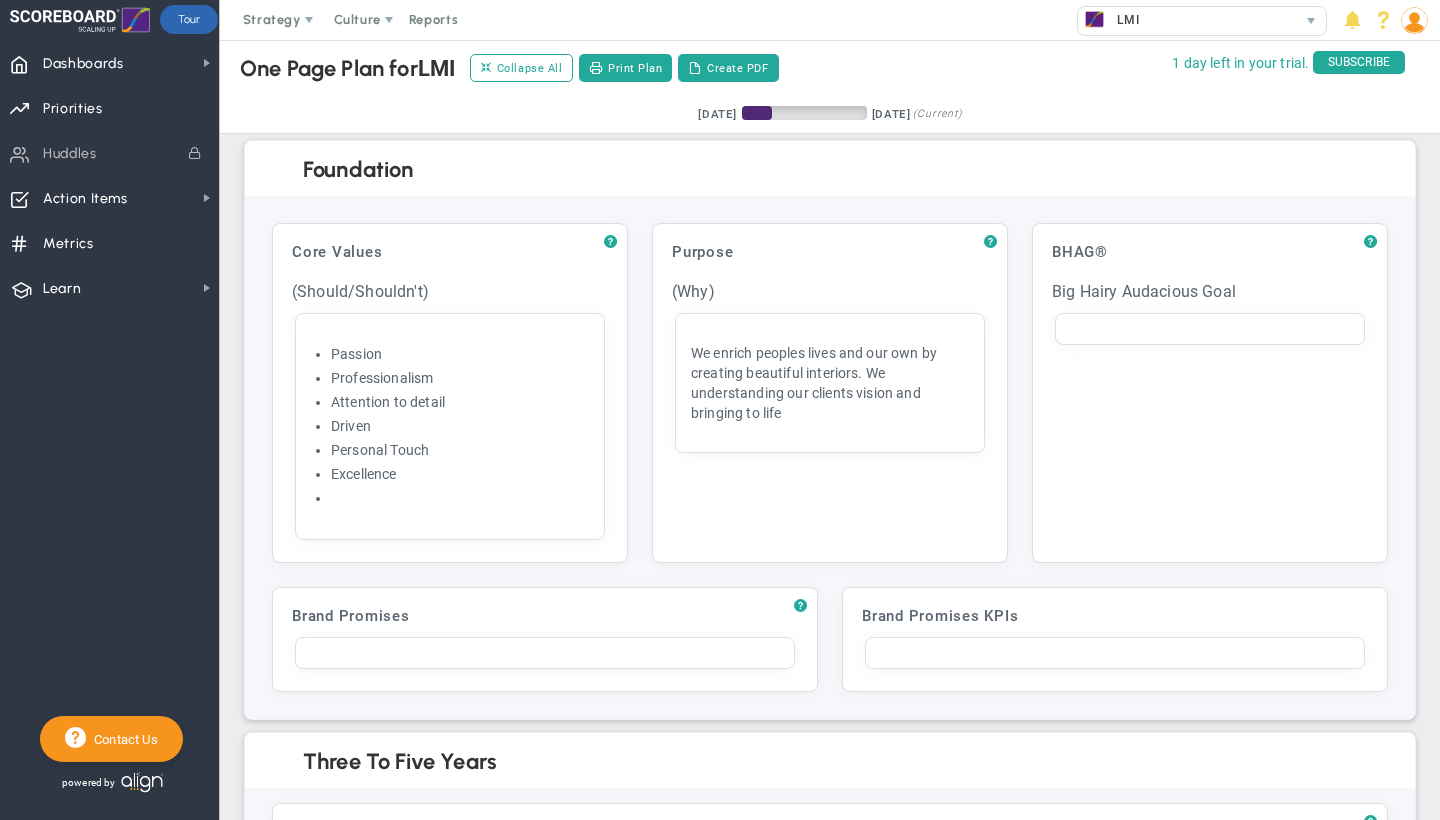 click on "?
BHAG® Click to add header BHAG®
BHAG® No header added BHAG®
Big Hairy Audacious Goal Click to add header Big Hairy Audacious Goal
Big Hairy Audacious Goal No header added Big Hairy Audacious Goal" at bounding box center (1210, 393) 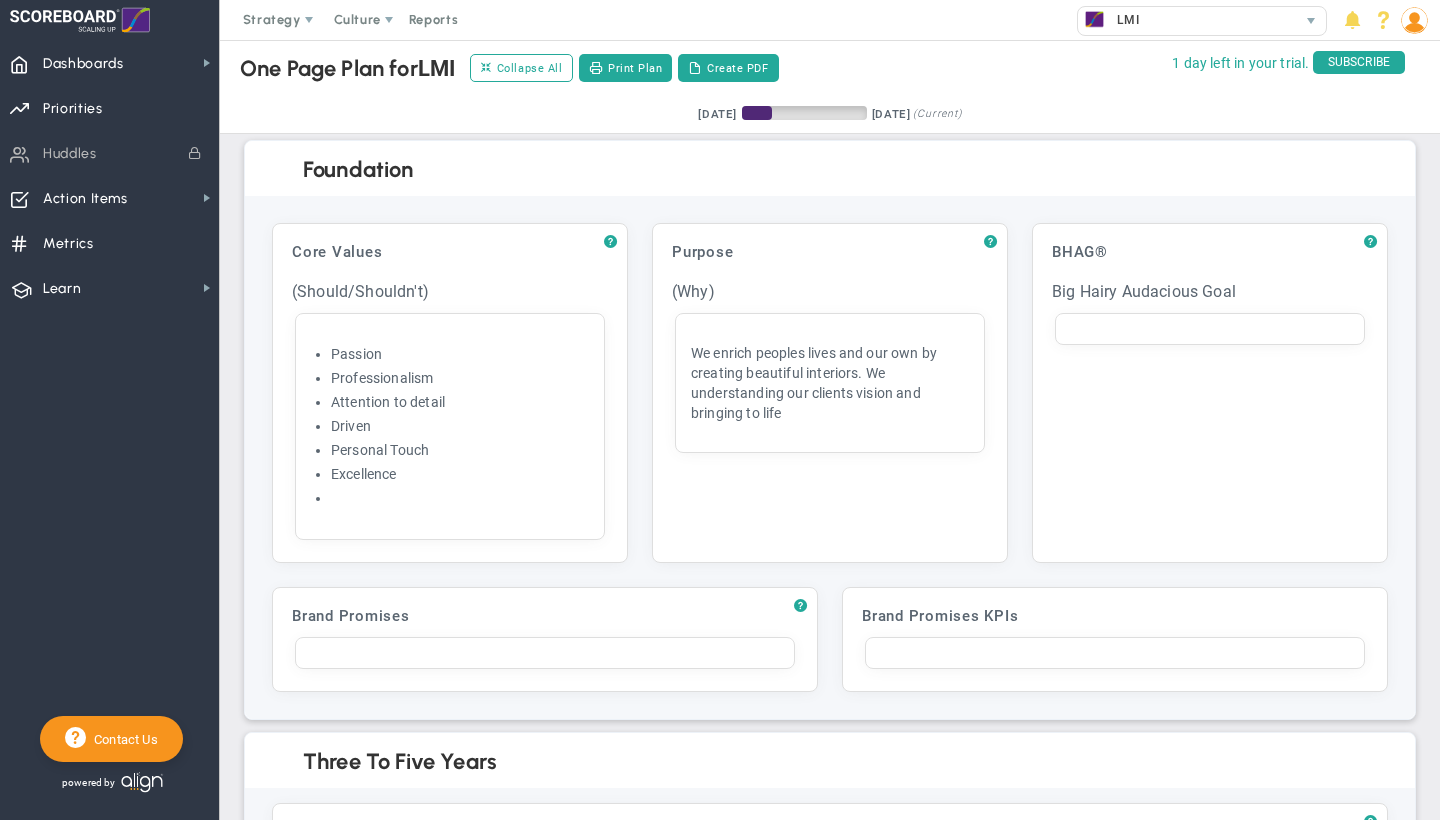 scroll, scrollTop: 0, scrollLeft: 0, axis: both 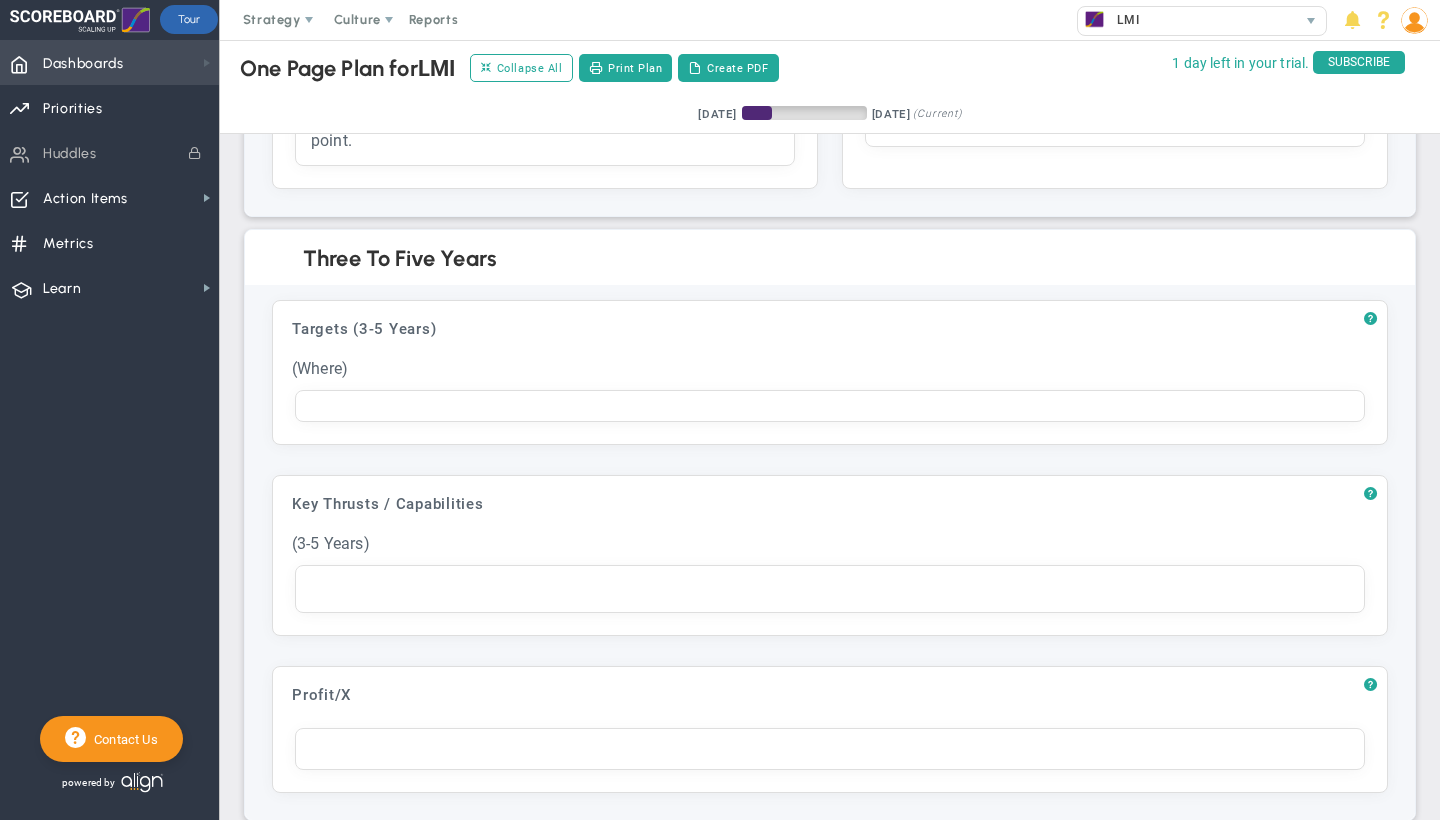 click at bounding box center (207, 63) 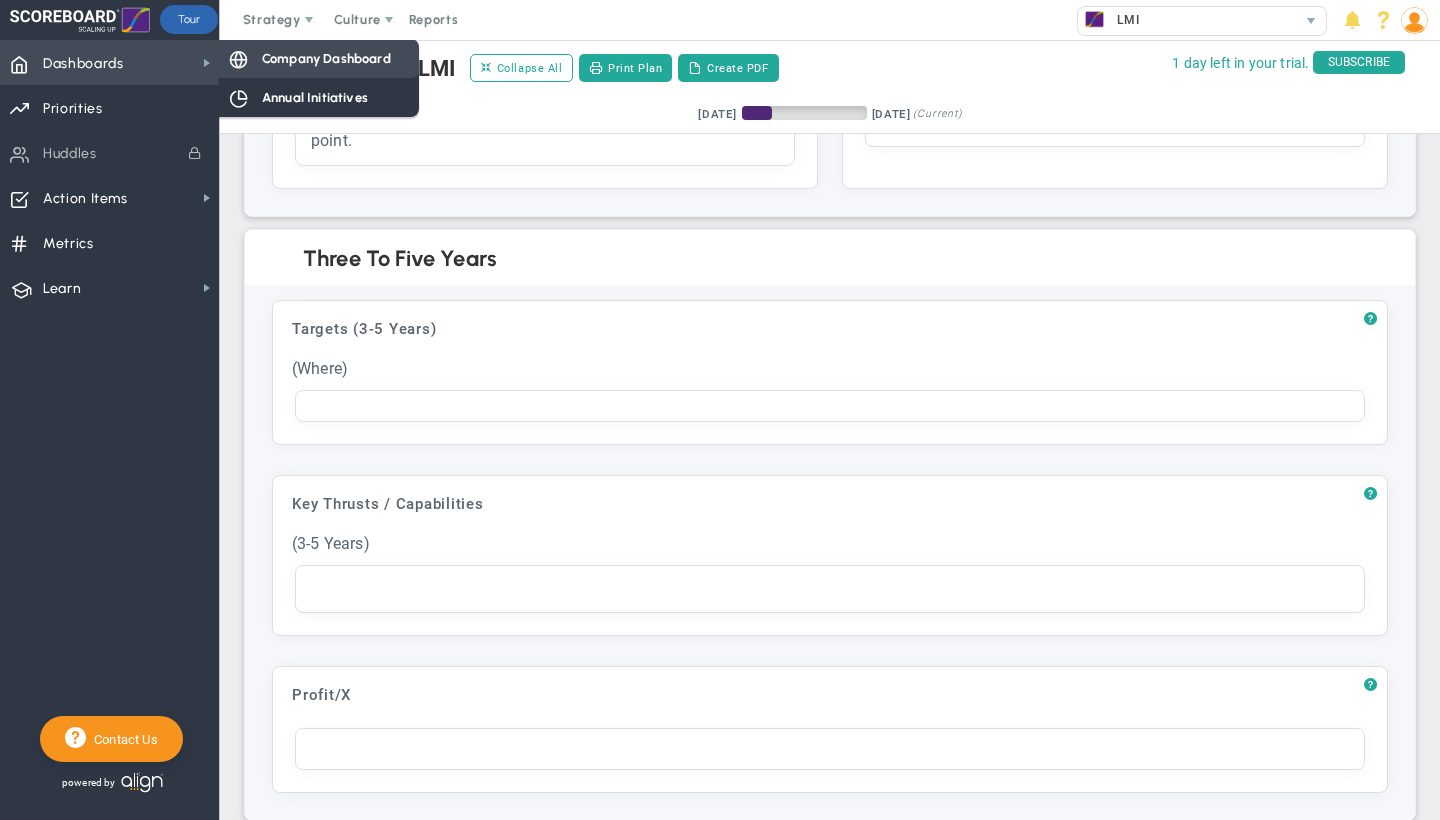 click on "Company Dashboard" at bounding box center (326, 58) 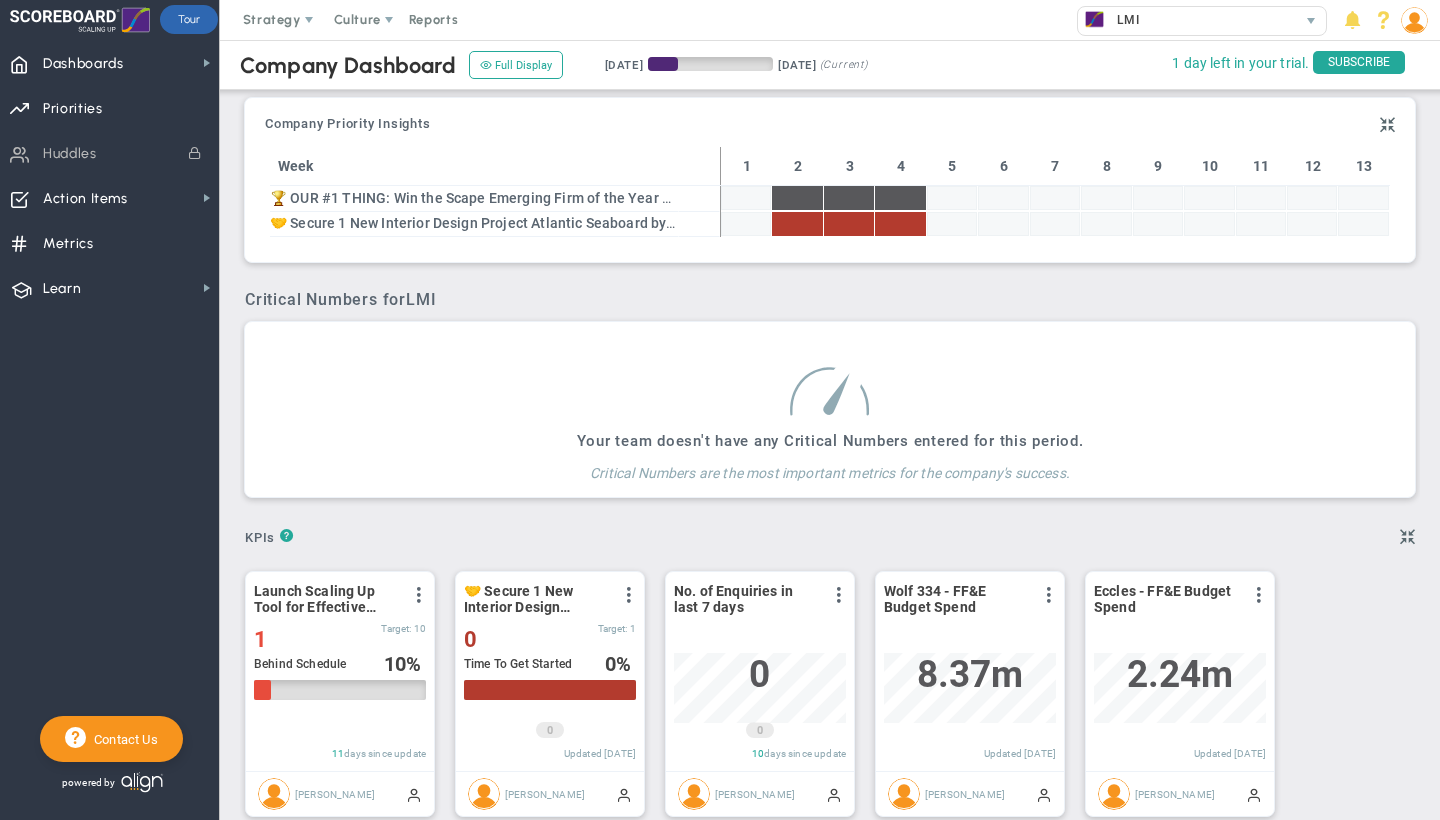scroll, scrollTop: 999930, scrollLeft: 999828, axis: both 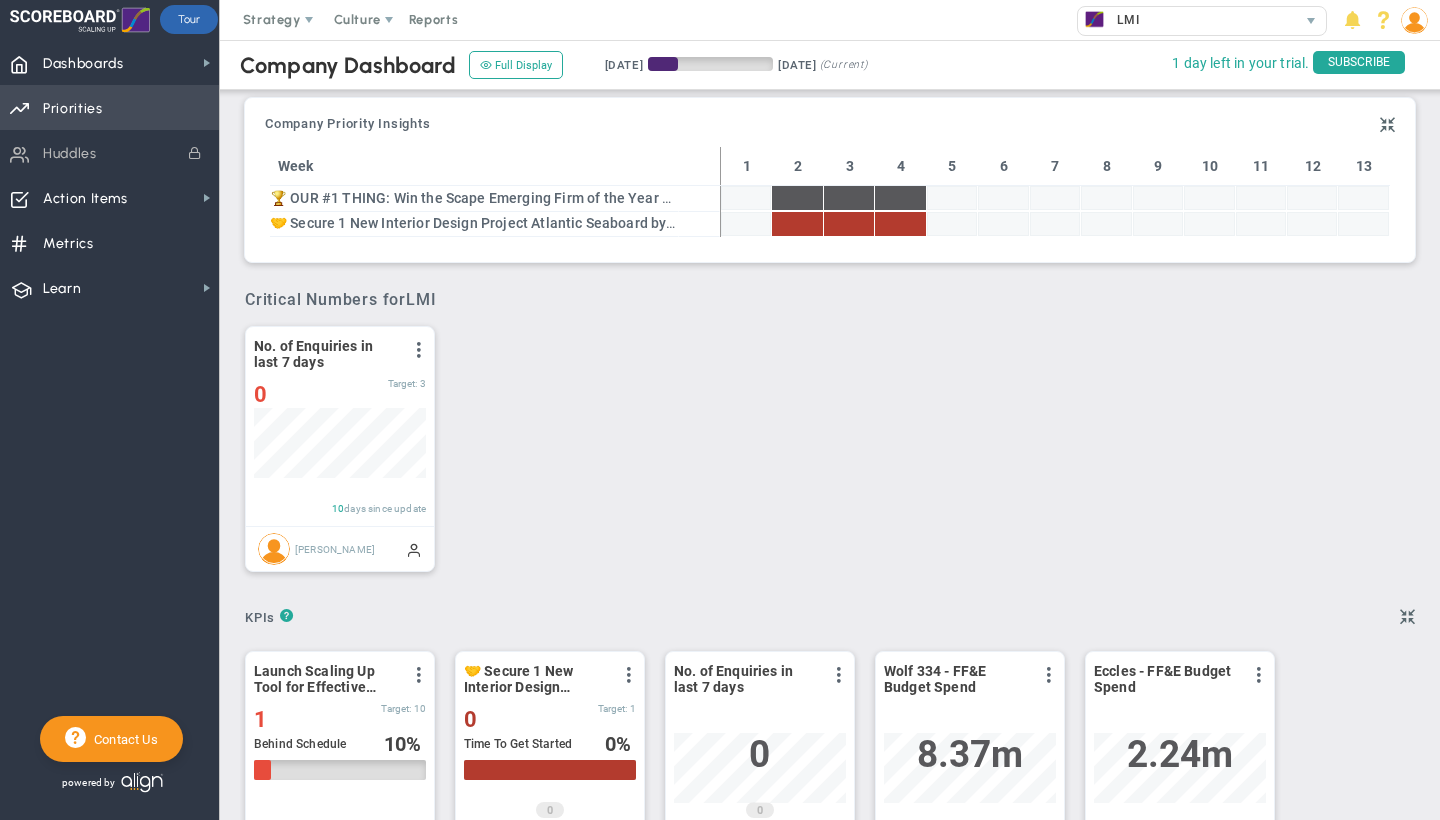 click on "Priorities" at bounding box center (73, 109) 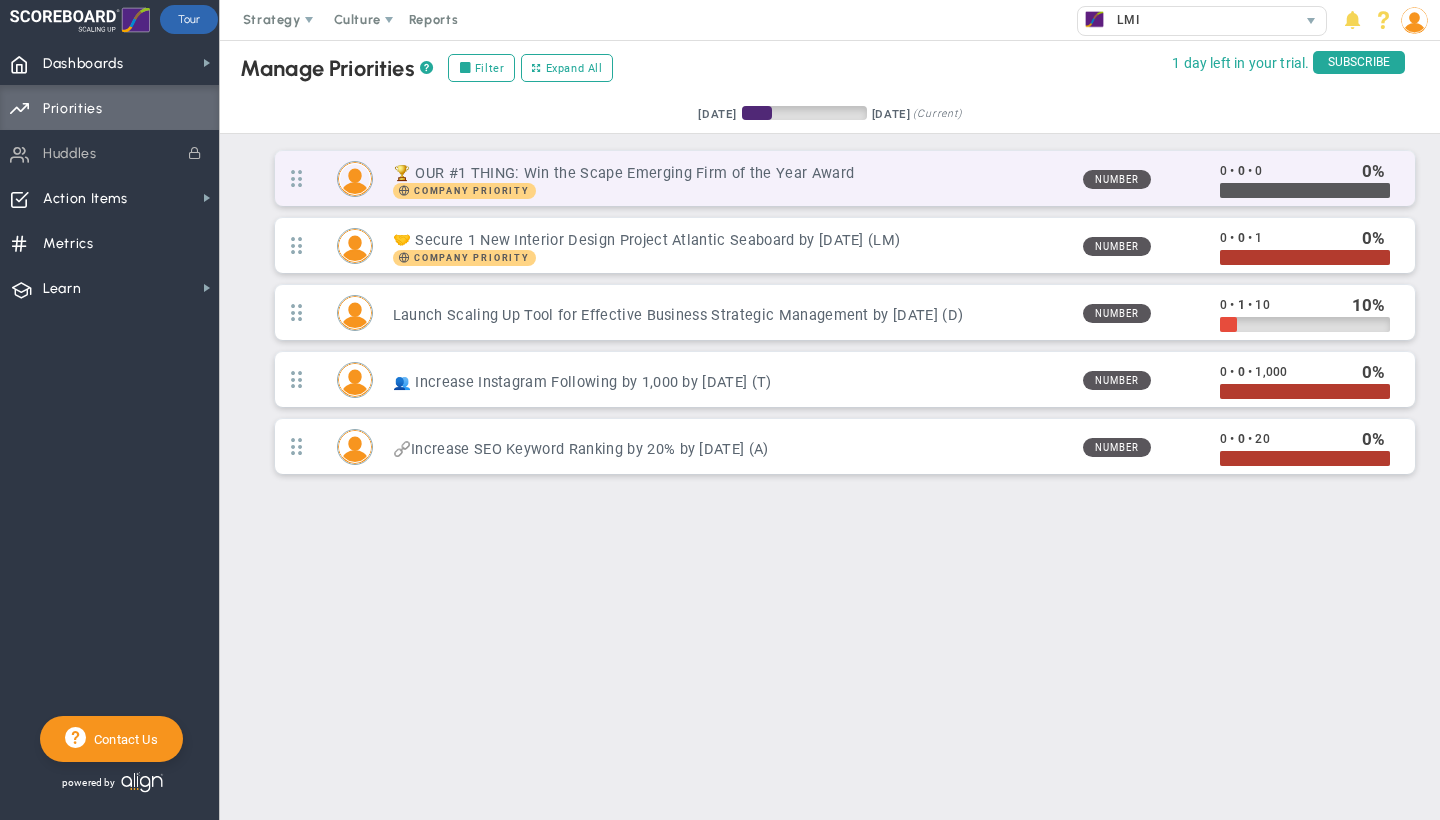 click on "🏆  OUR #1 THING: Win the Scape Emerging Firm of the Year Award" at bounding box center (730, 173) 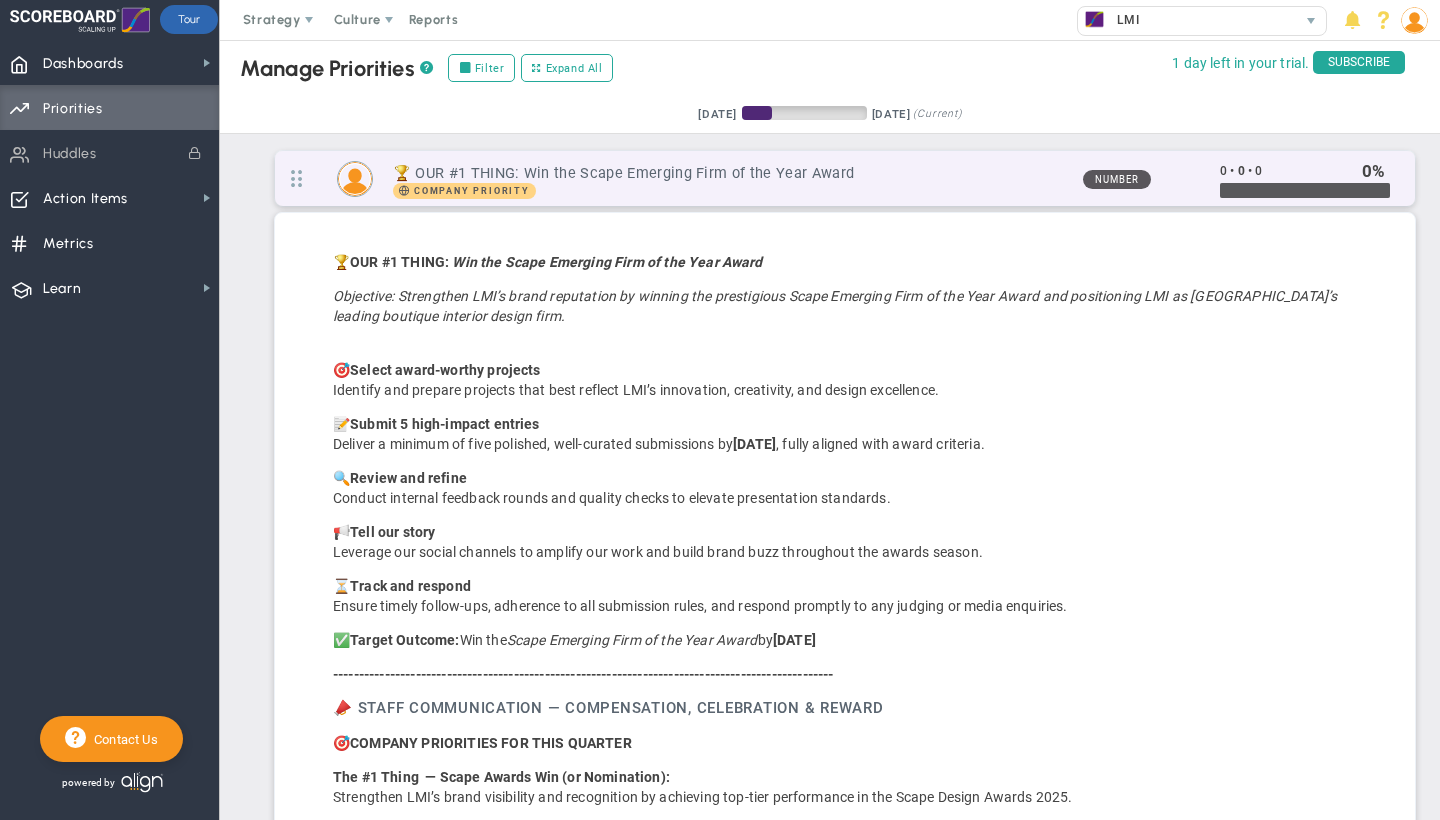 scroll, scrollTop: 999770, scrollLeft: 998940, axis: both 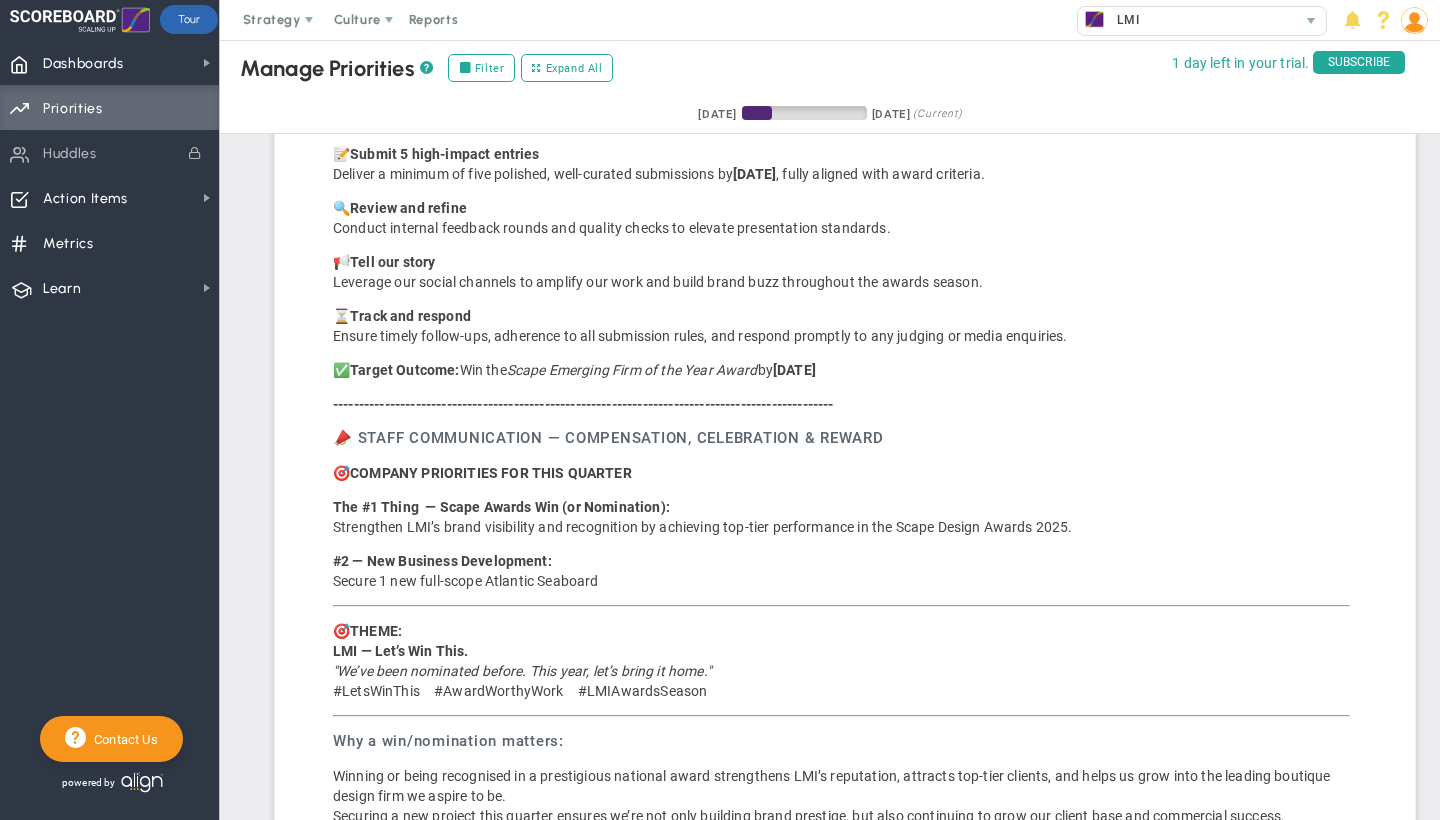 click on "Priorities" at bounding box center (73, 109) 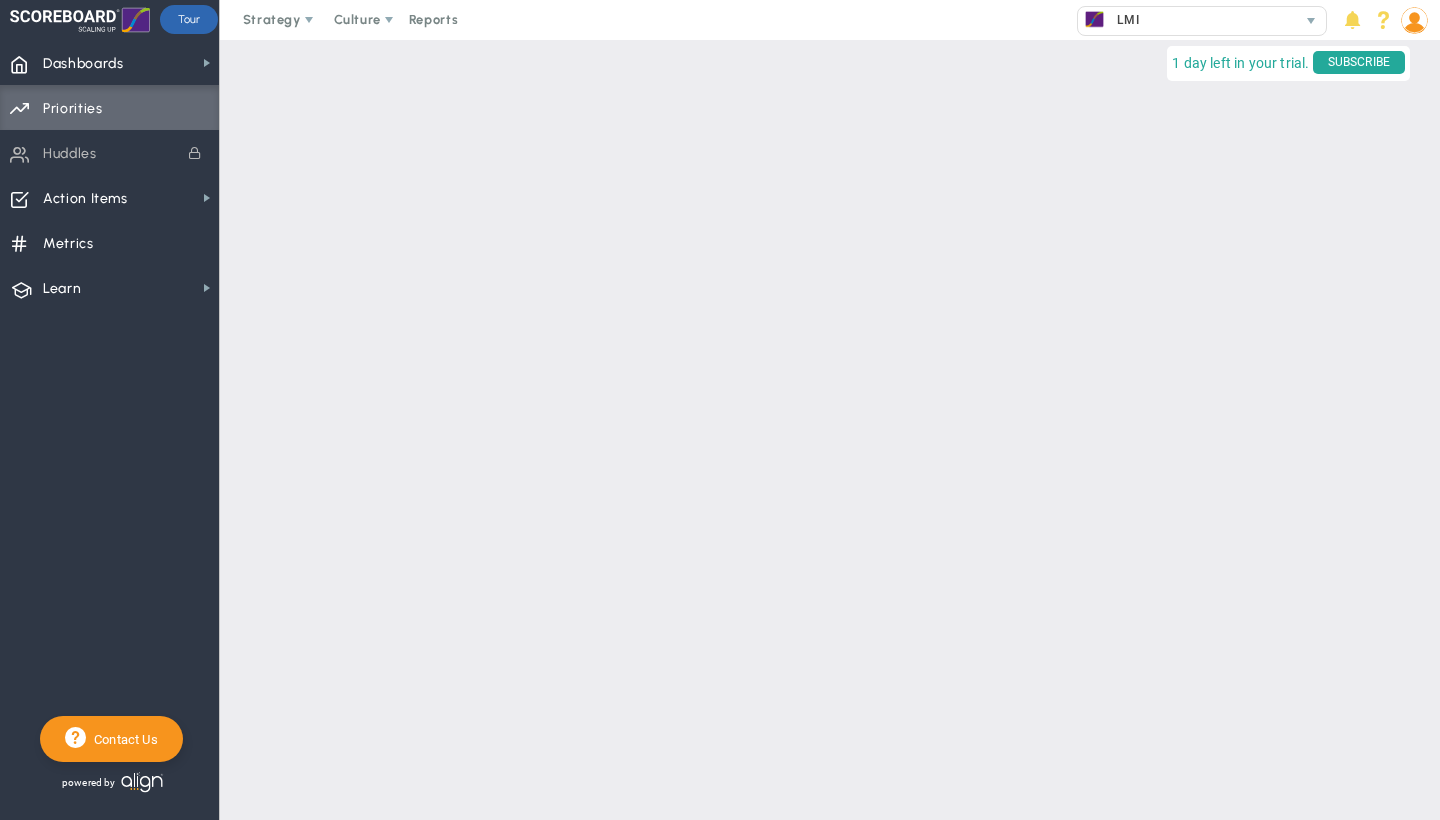 scroll, scrollTop: 0, scrollLeft: 0, axis: both 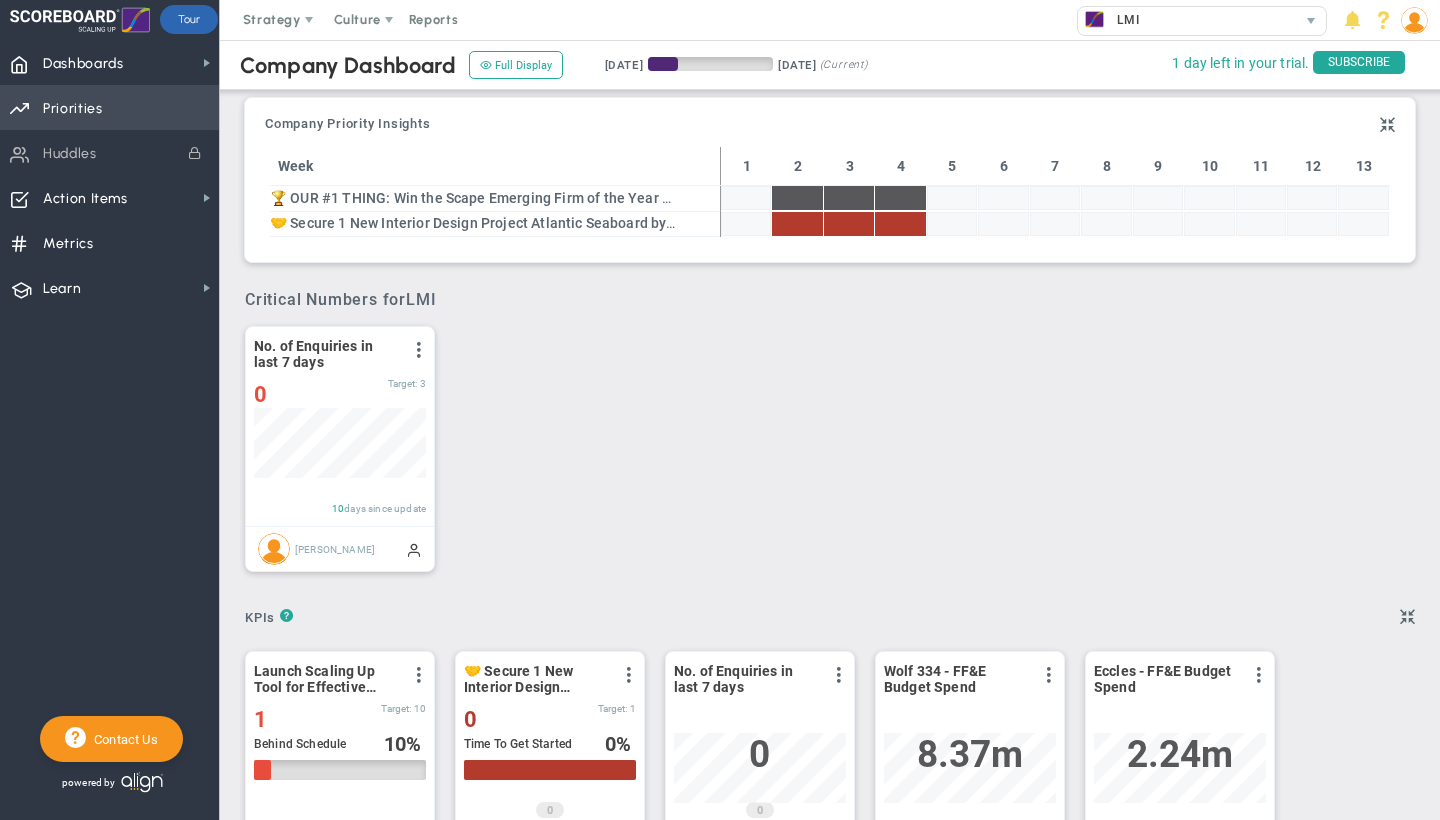 click on "Priorities" at bounding box center [73, 109] 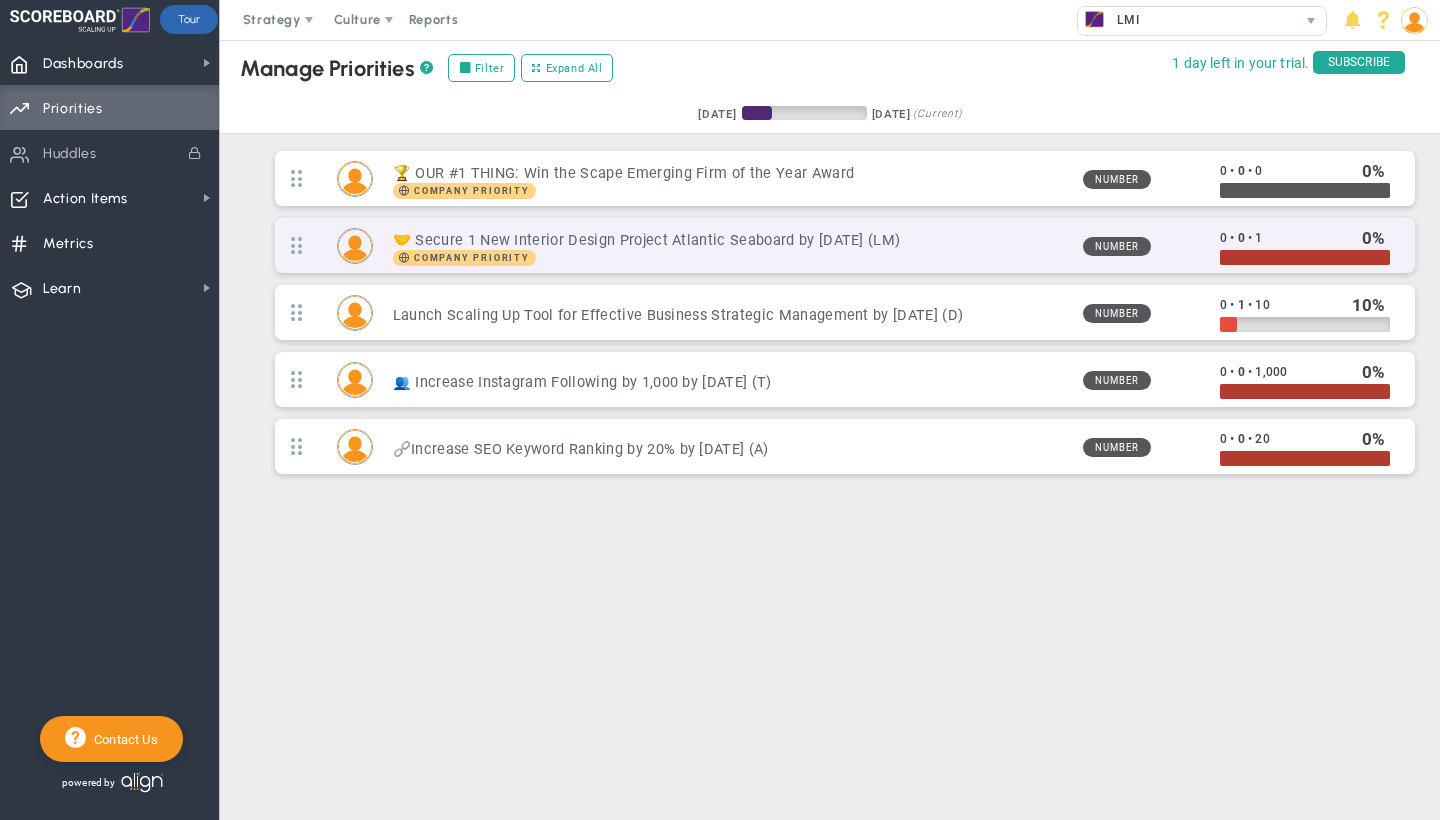 click on "Company Priority" at bounding box center [730, 258] 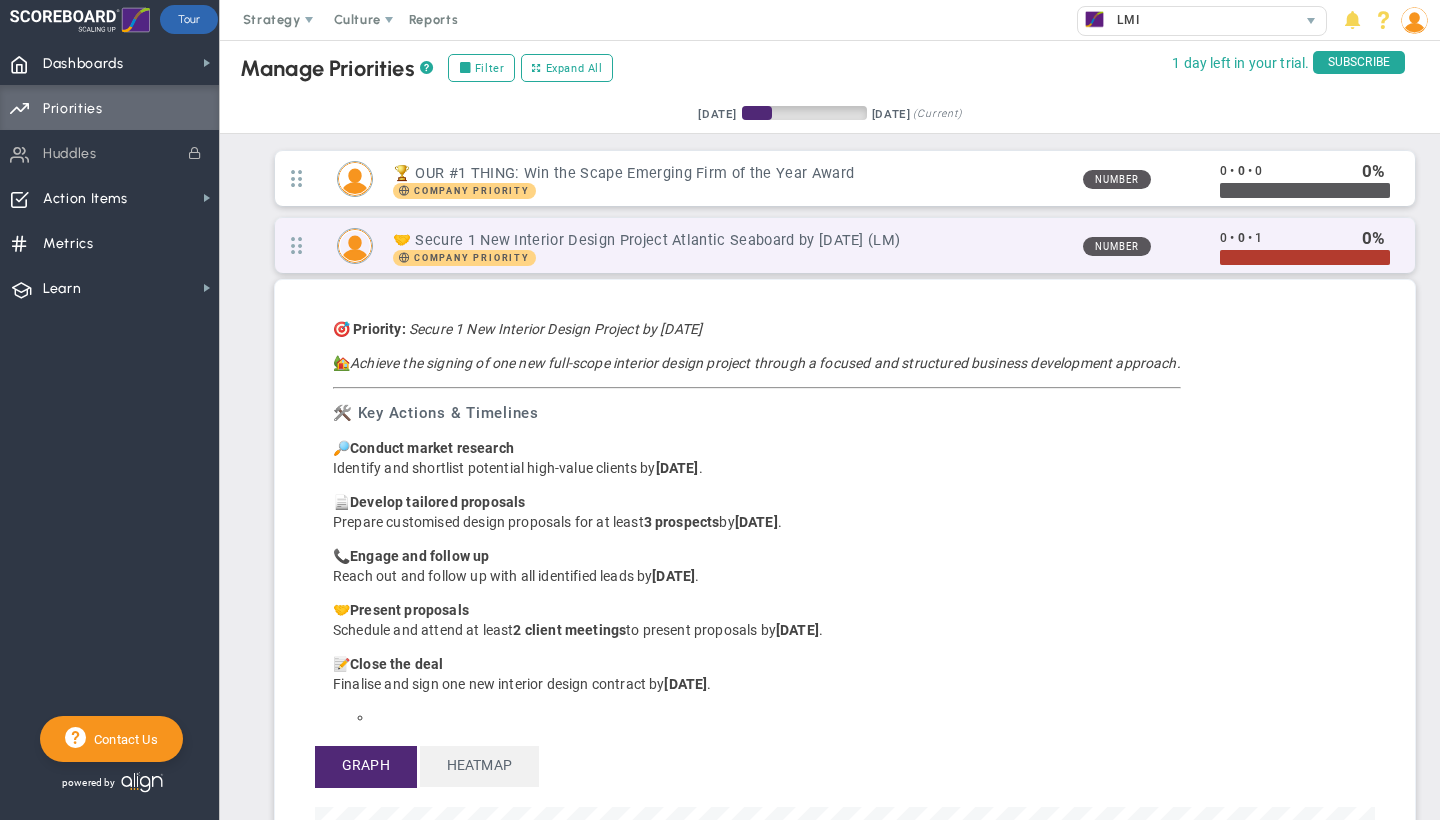 scroll, scrollTop: 999770, scrollLeft: 998940, axis: both 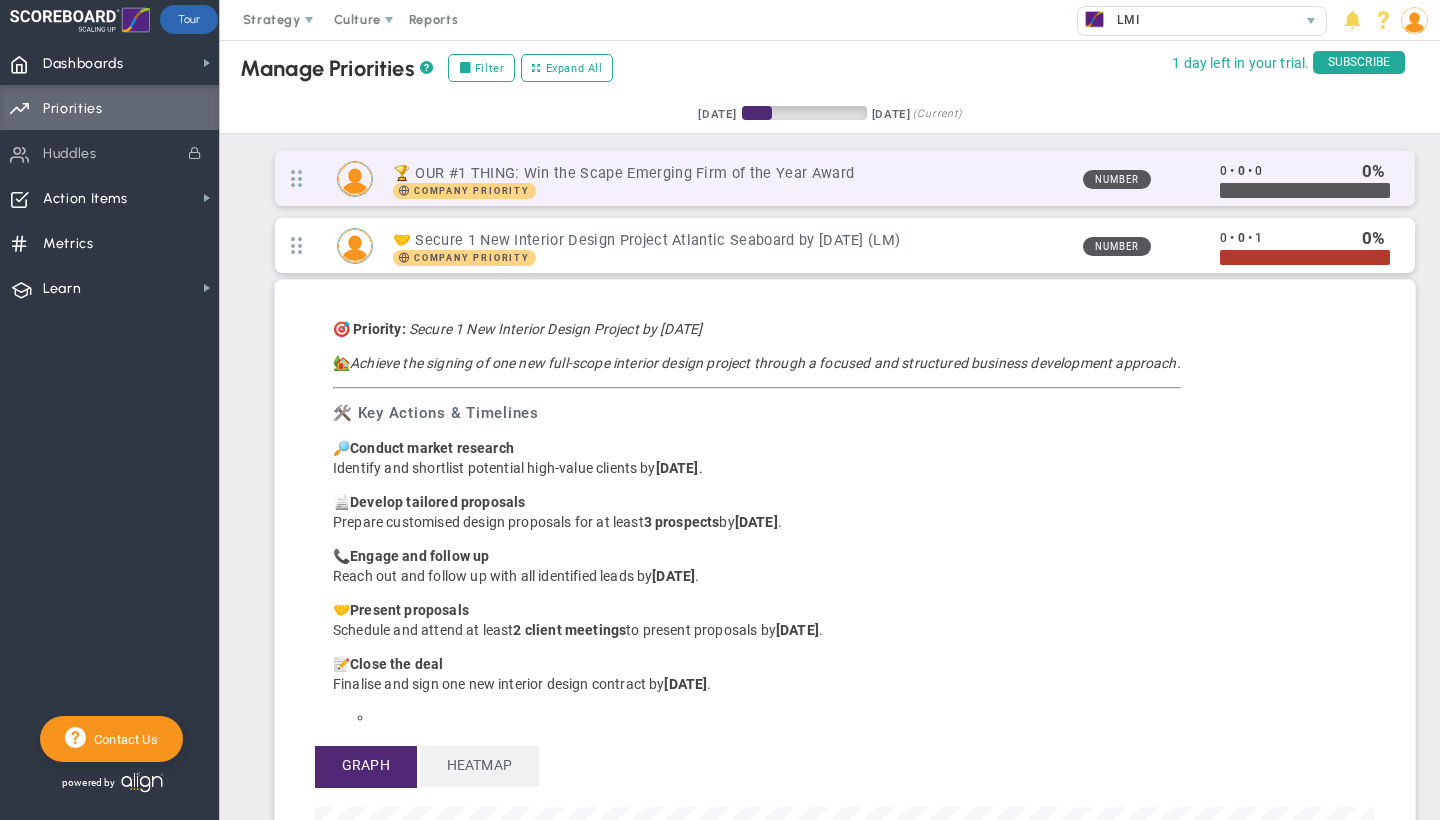 click on "Company Priority" at bounding box center (730, 191) 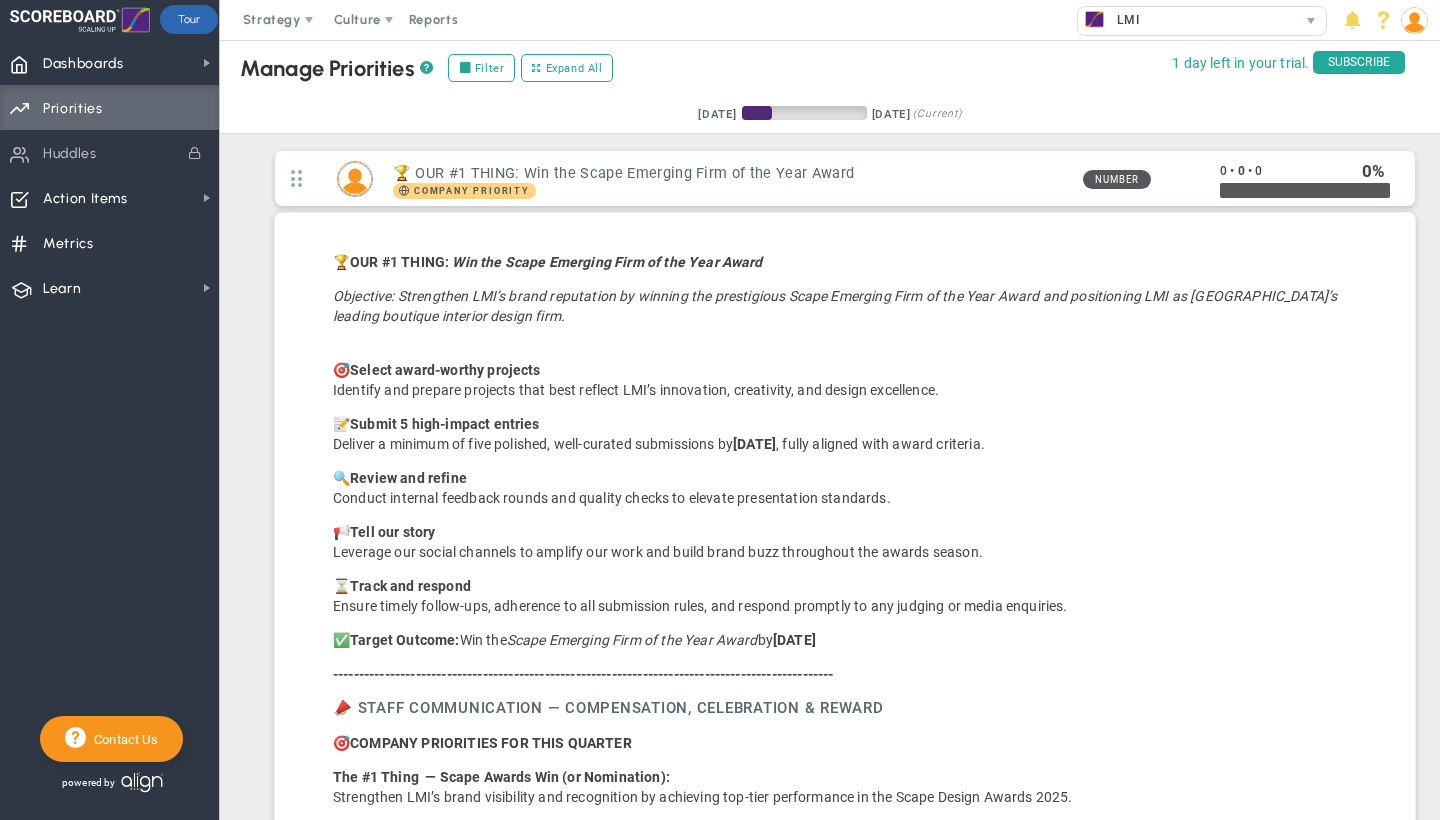 scroll, scrollTop: 999770, scrollLeft: 998940, axis: both 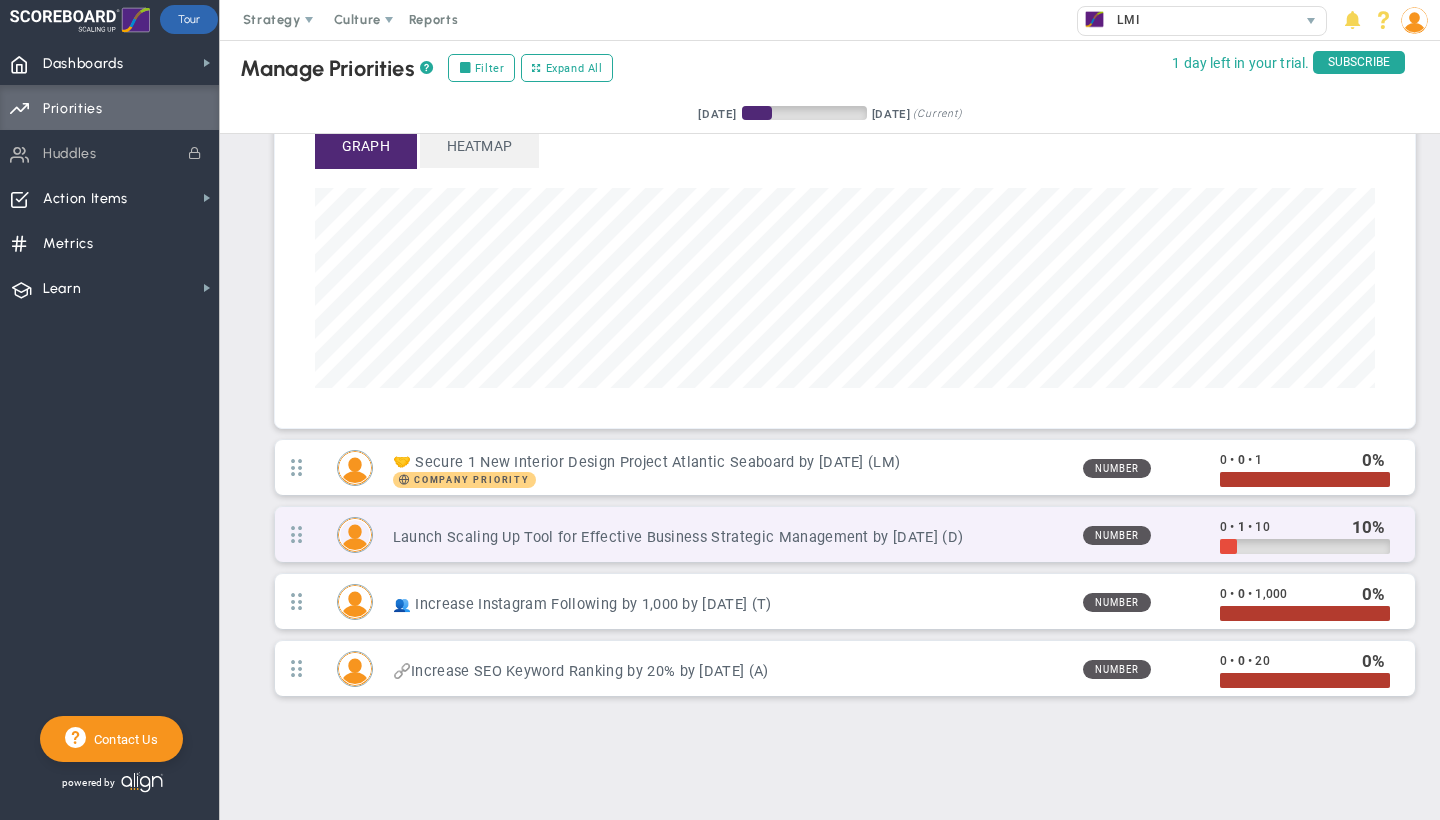 click on "Launch Scaling Up Tool for Effective Business Strategic Management by [DATE] (D)
Number
0
•
1
10" at bounding box center [845, 534] 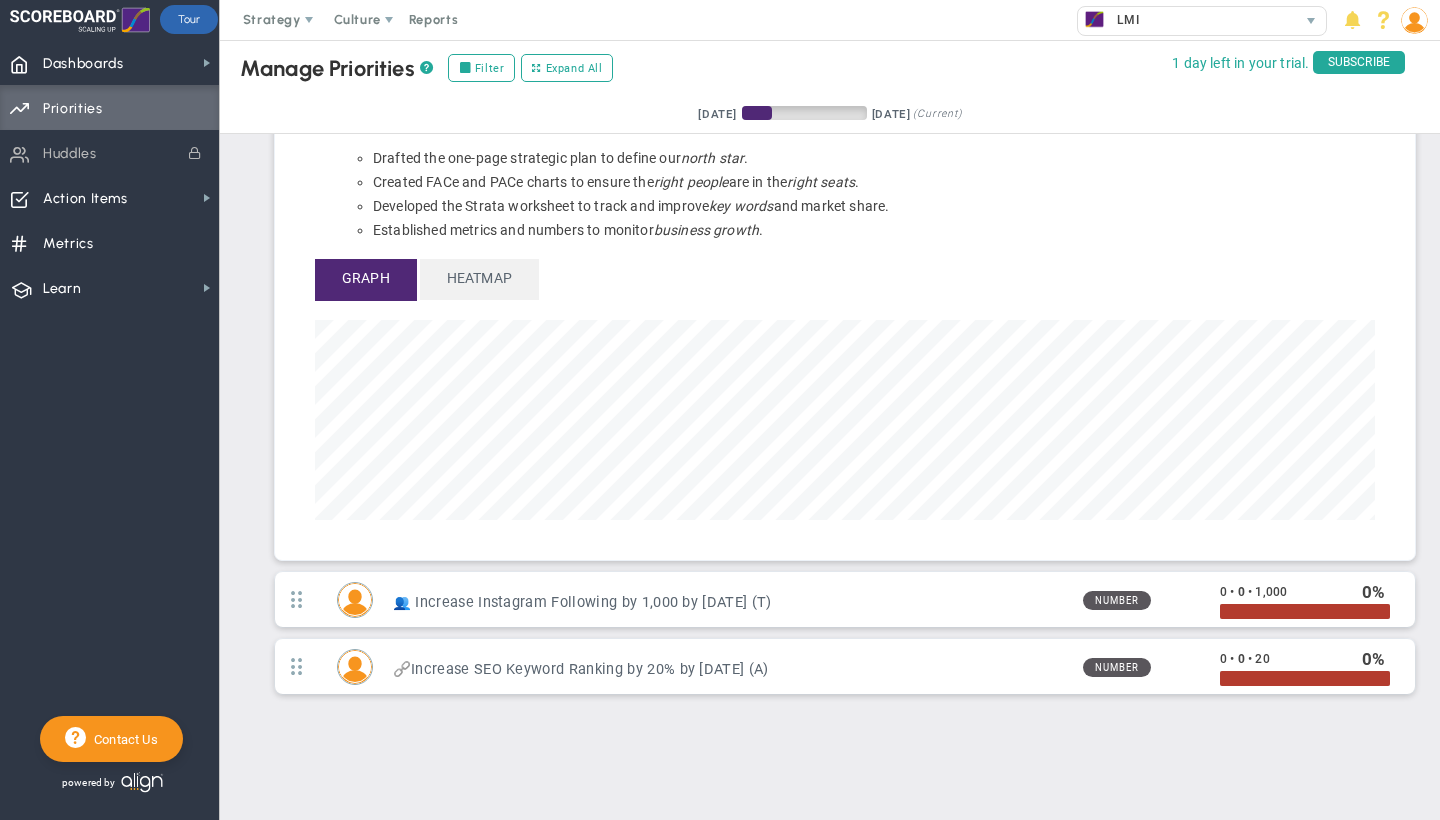 scroll, scrollTop: 999770, scrollLeft: 998940, axis: both 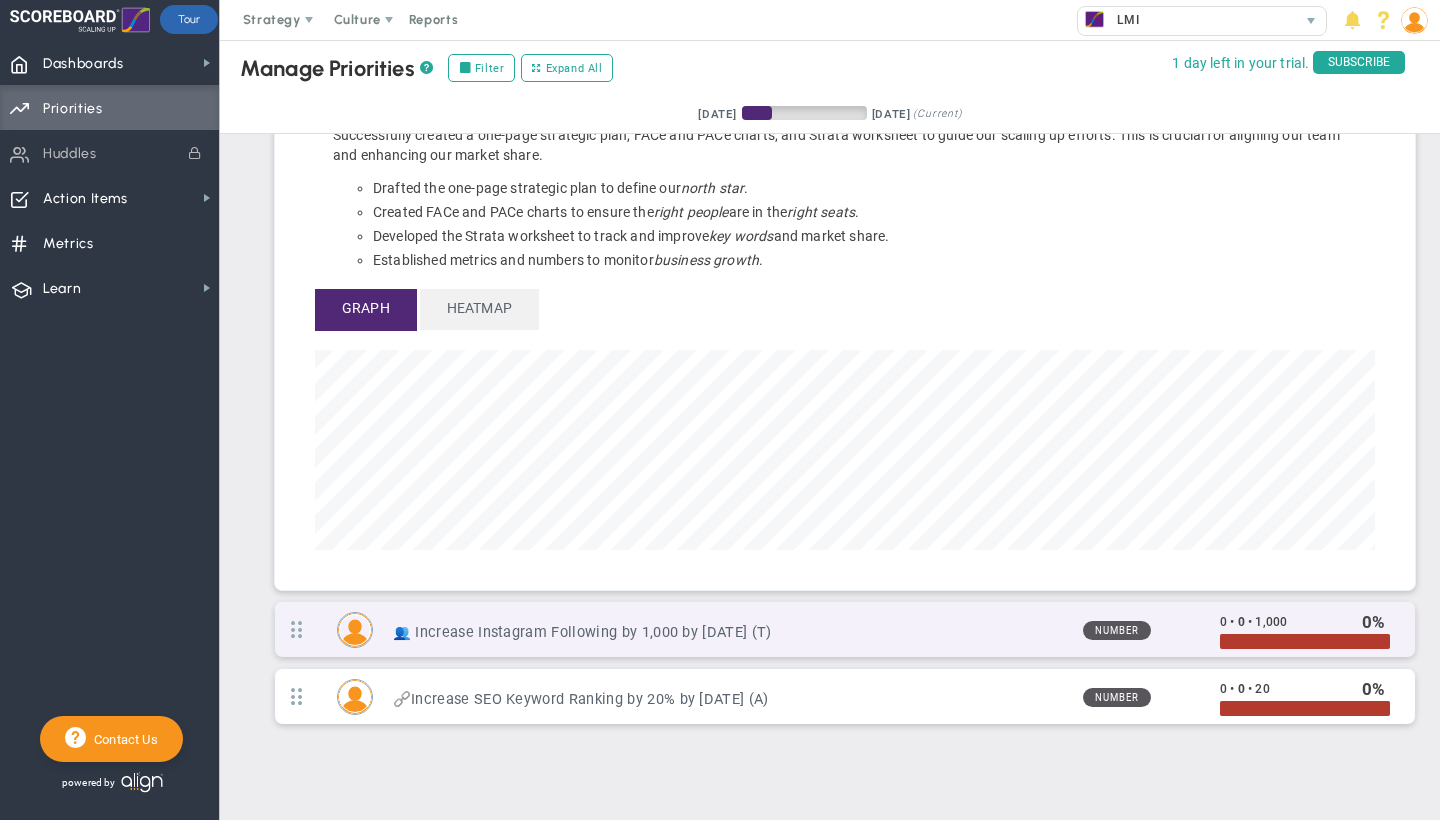 click on "👥 Increase Instagram Following by 1,000 by [DATE] (T)" at bounding box center [730, 632] 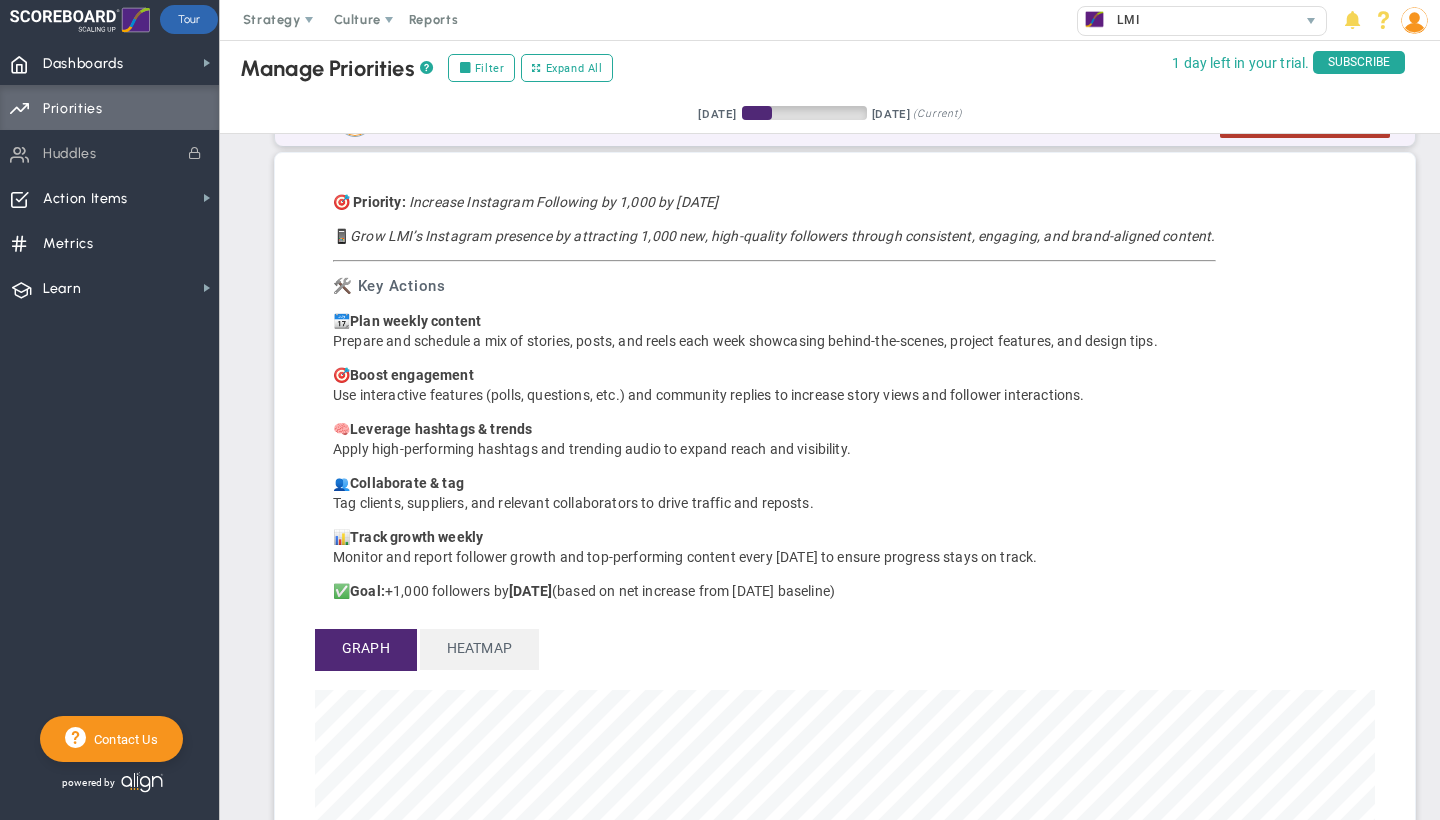 scroll, scrollTop: 999770, scrollLeft: 998940, axis: both 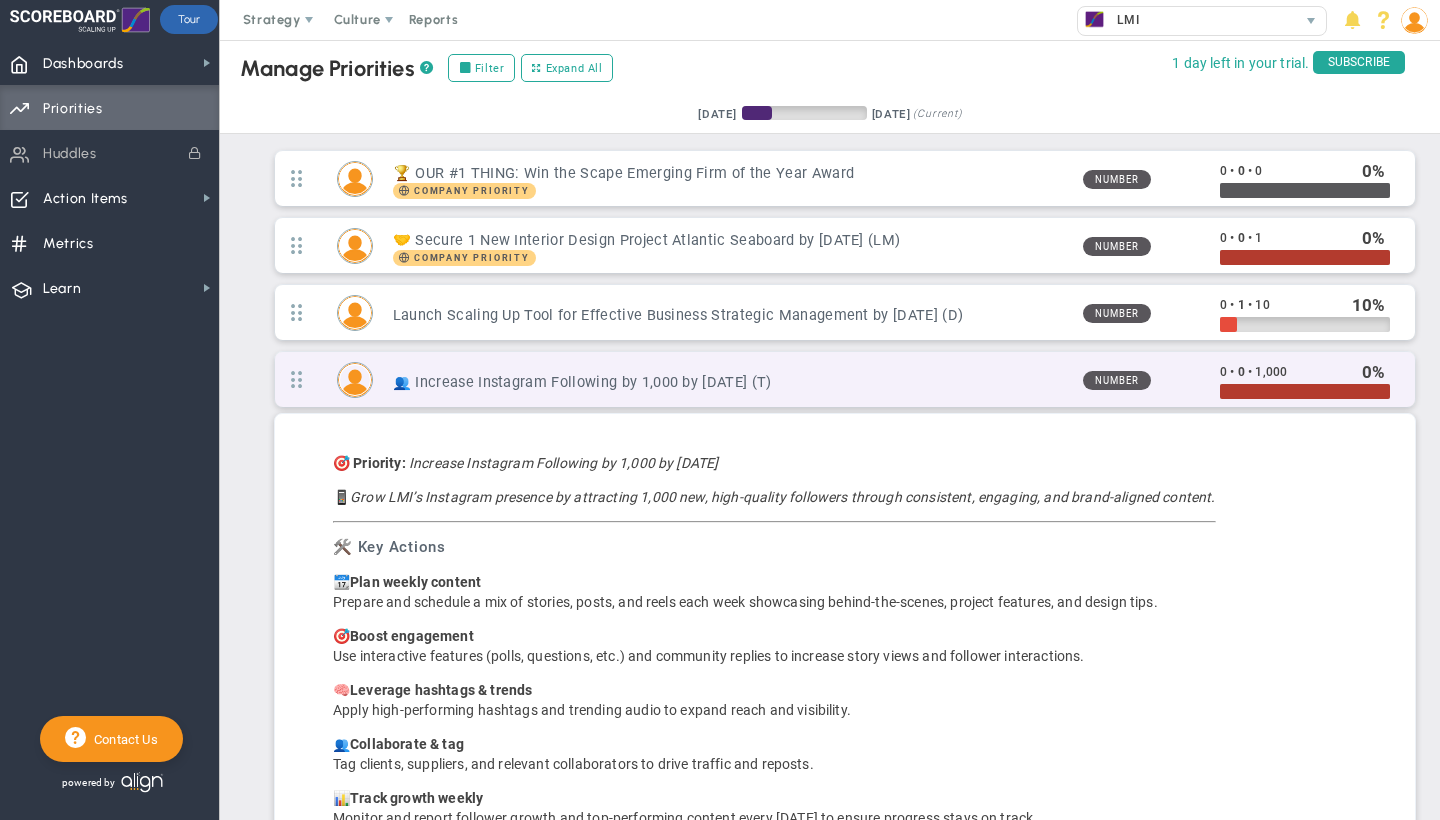 click on "👥 Increase Instagram Following by 1,000 by [DATE] (T)" at bounding box center [730, 382] 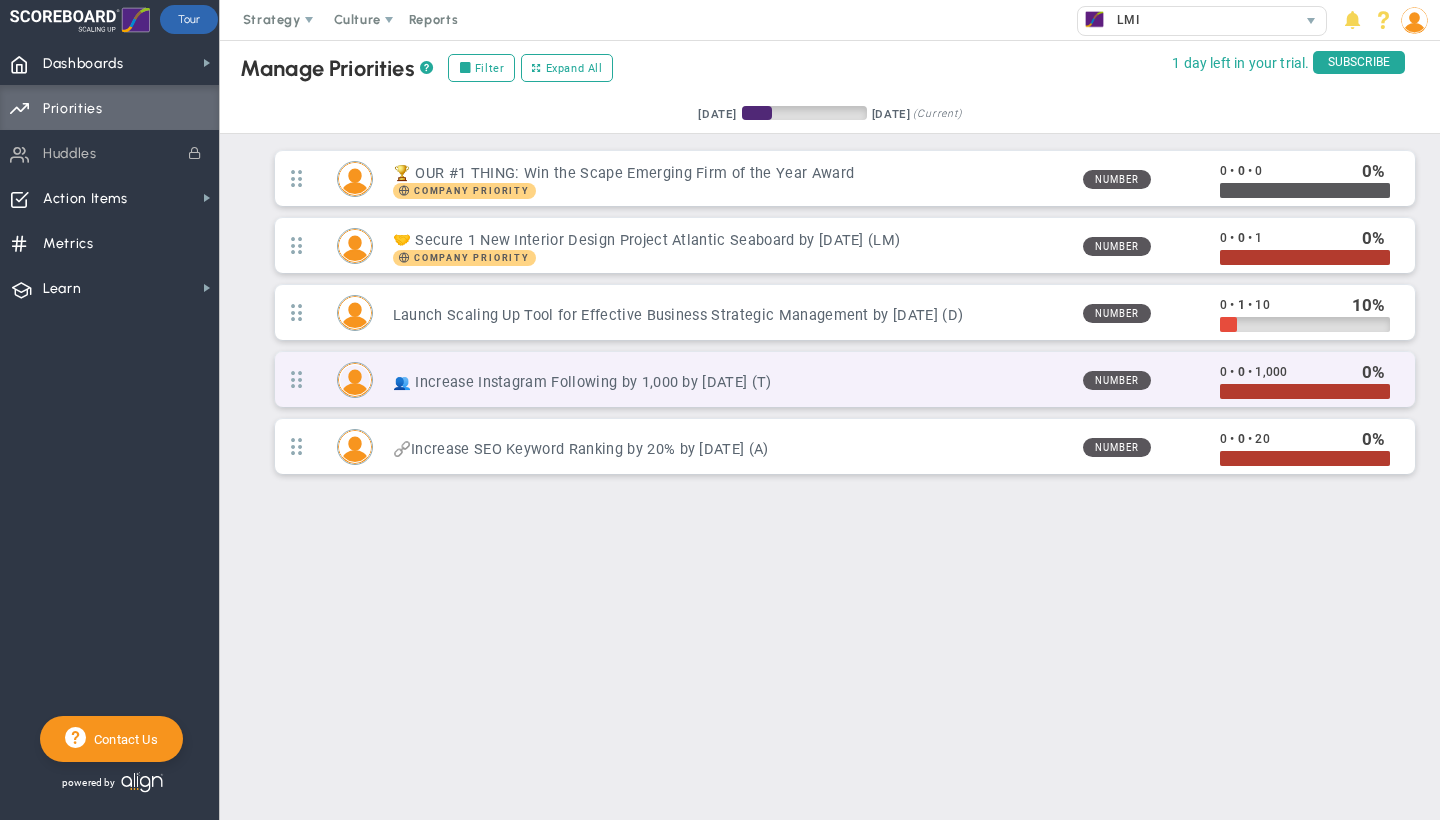 click on "👥 Increase Instagram Following by 1,000 by [DATE] (T)" at bounding box center [730, 382] 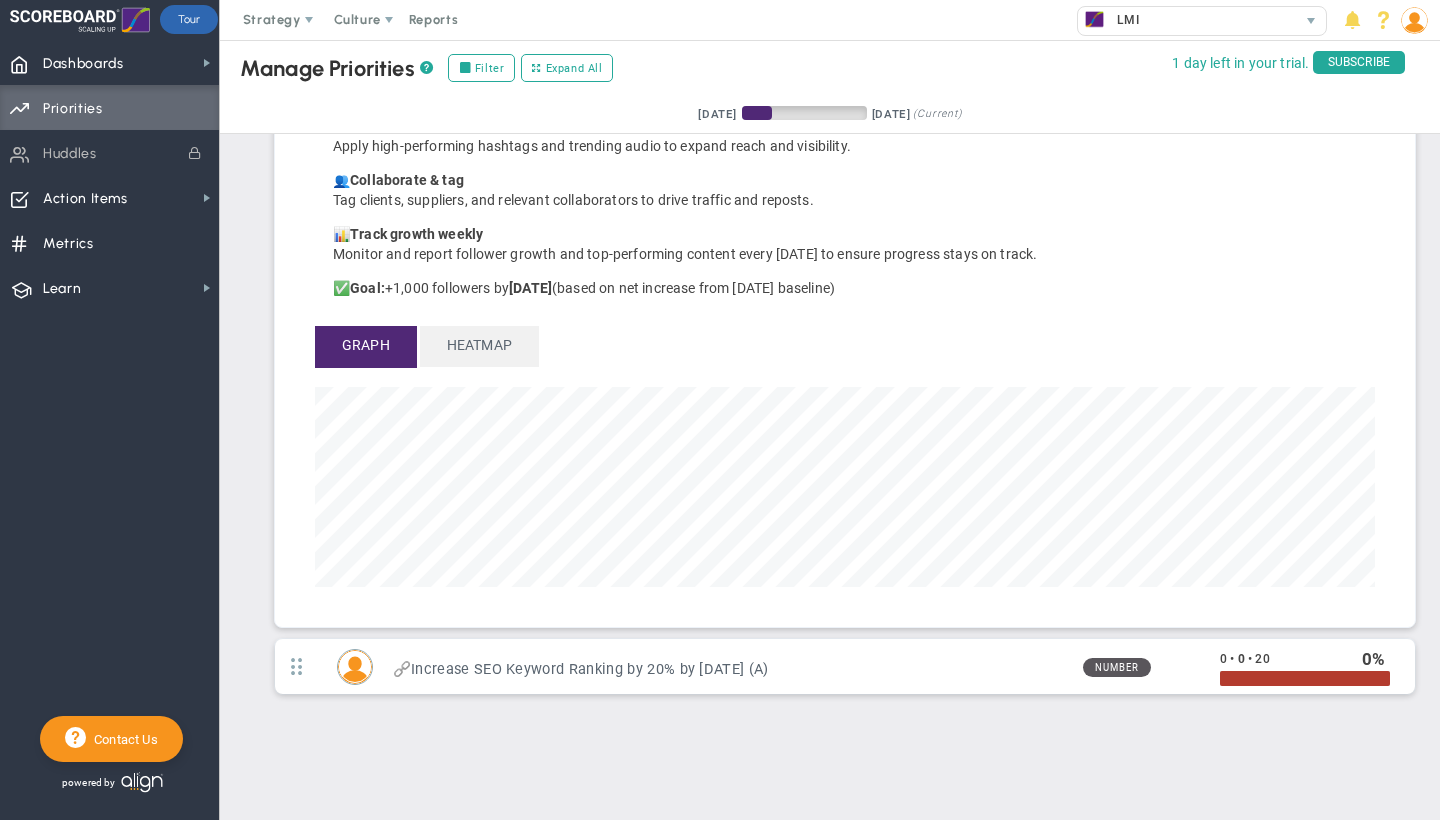 scroll, scrollTop: 563, scrollLeft: 0, axis: vertical 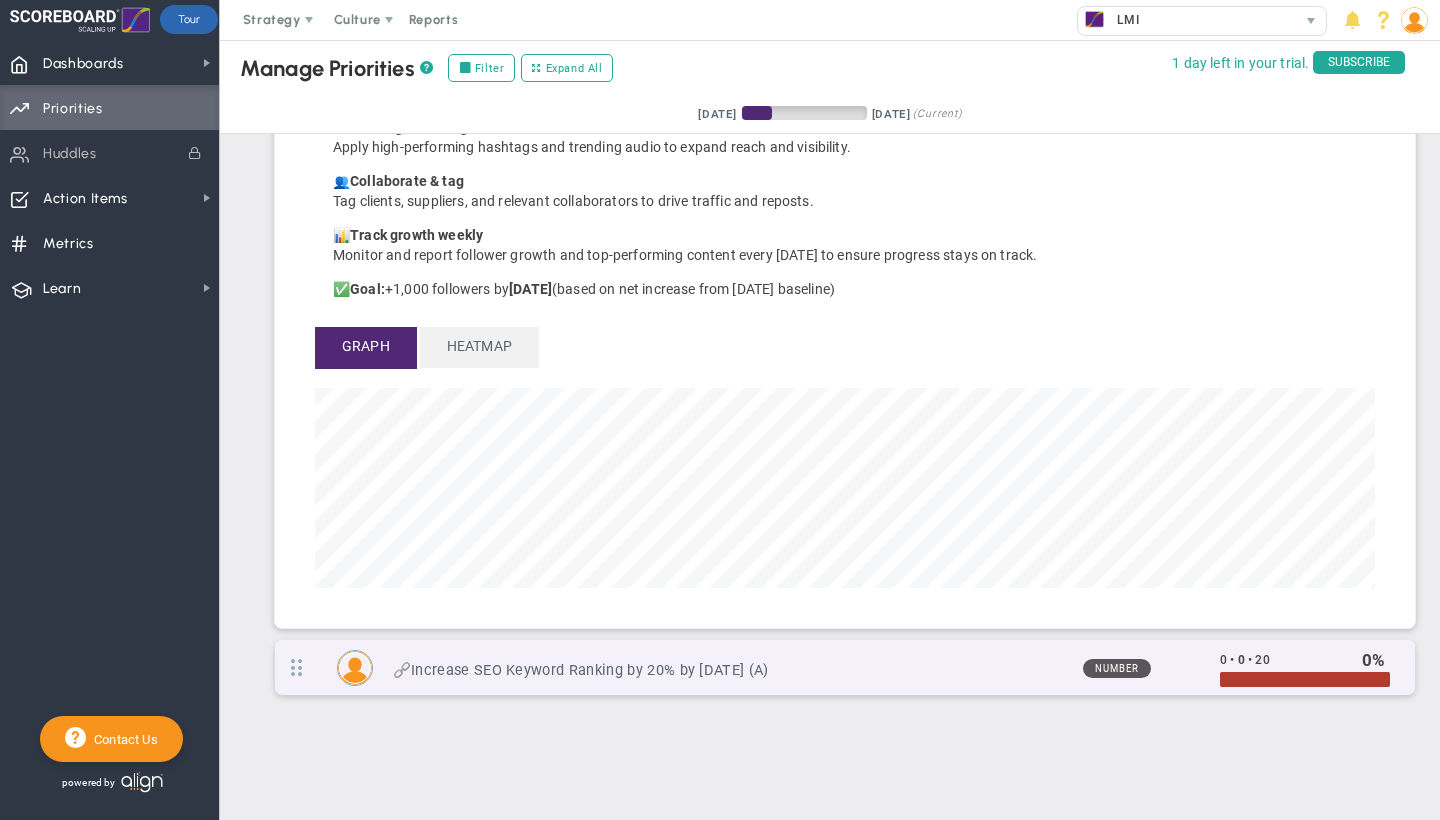 click on "🔗Increase SEO Keyword Ranking by 20% by [DATE] (A)" at bounding box center [730, 670] 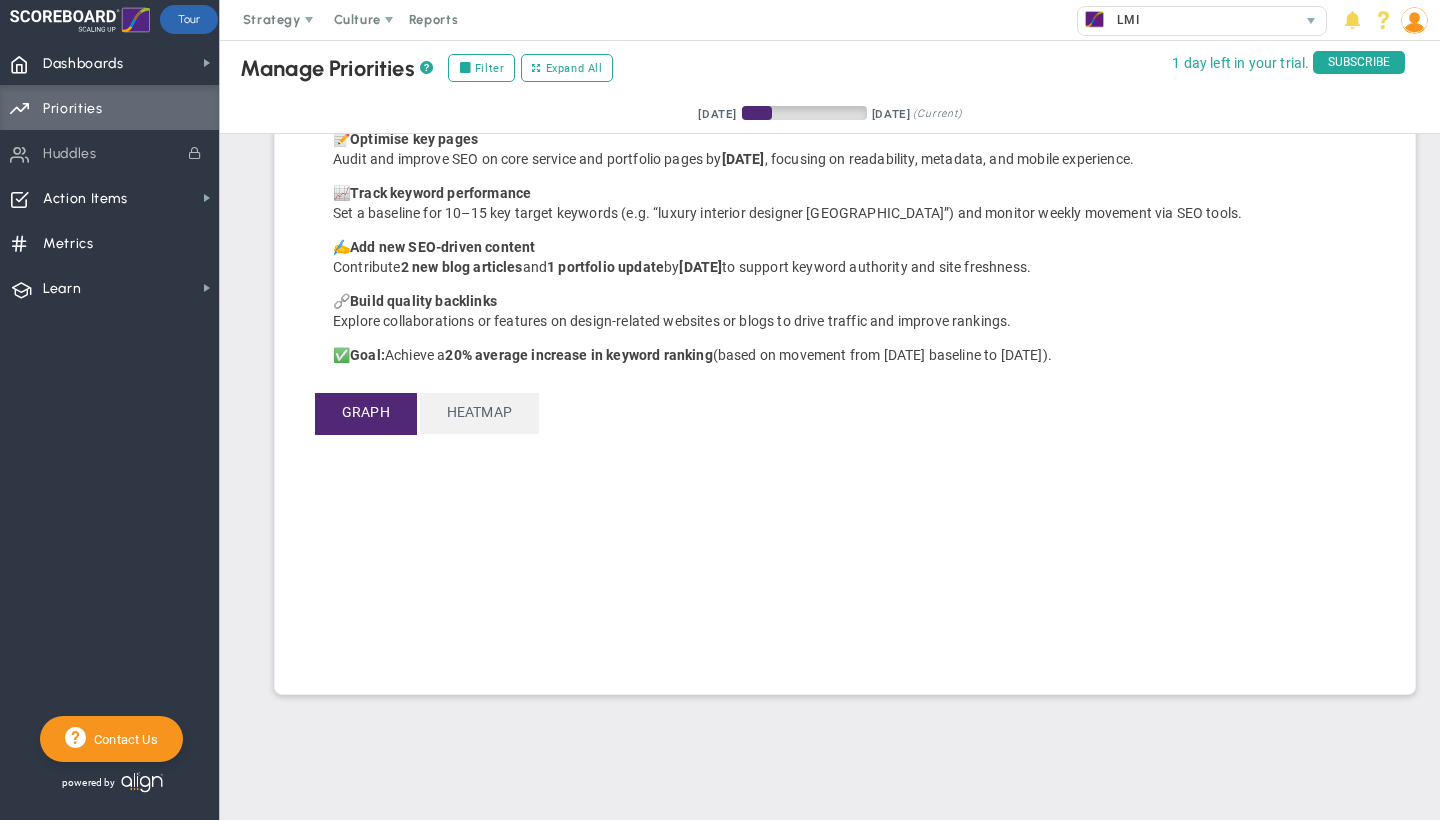 scroll, scrollTop: 510, scrollLeft: 0, axis: vertical 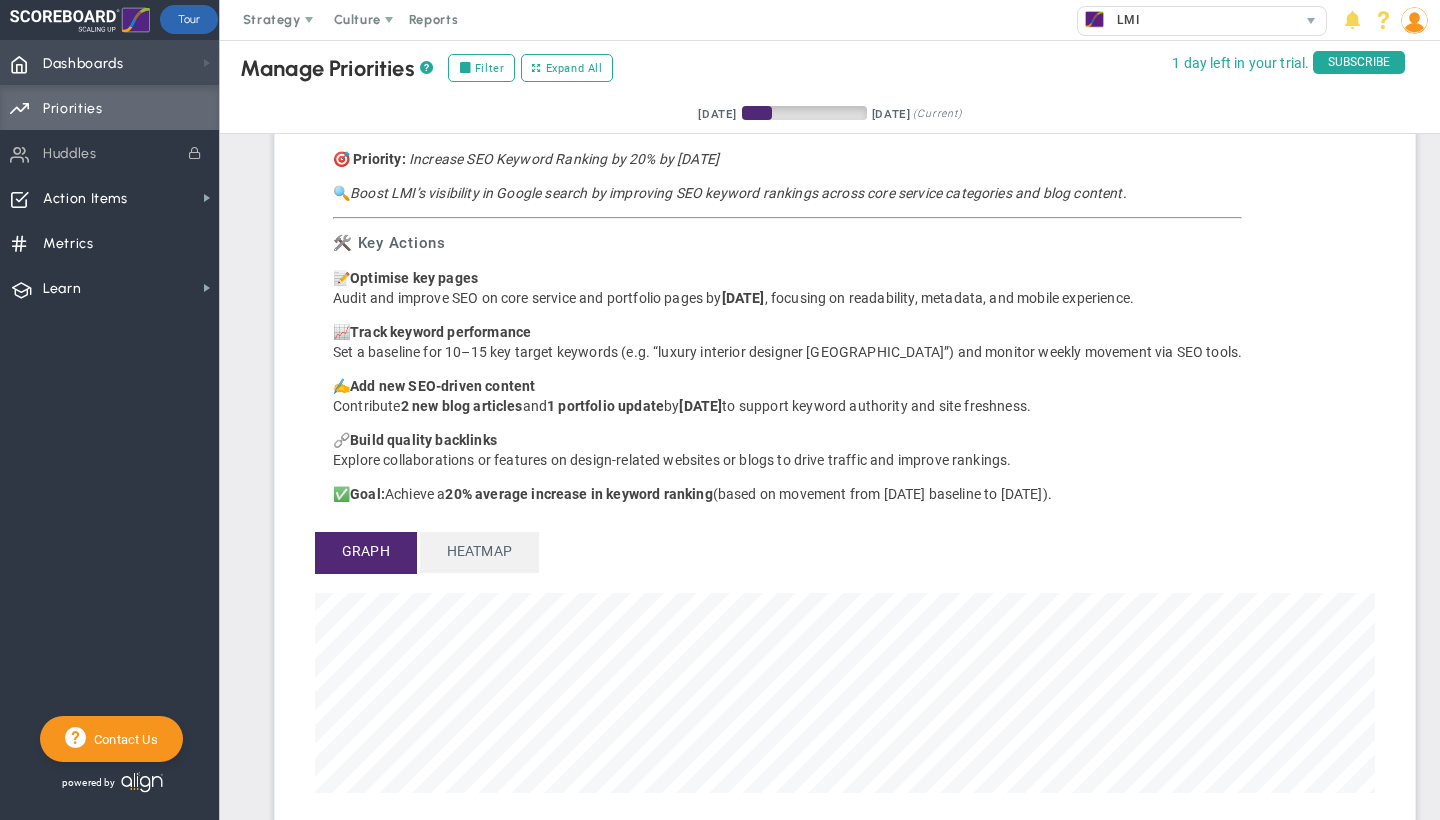 click at bounding box center [207, 63] 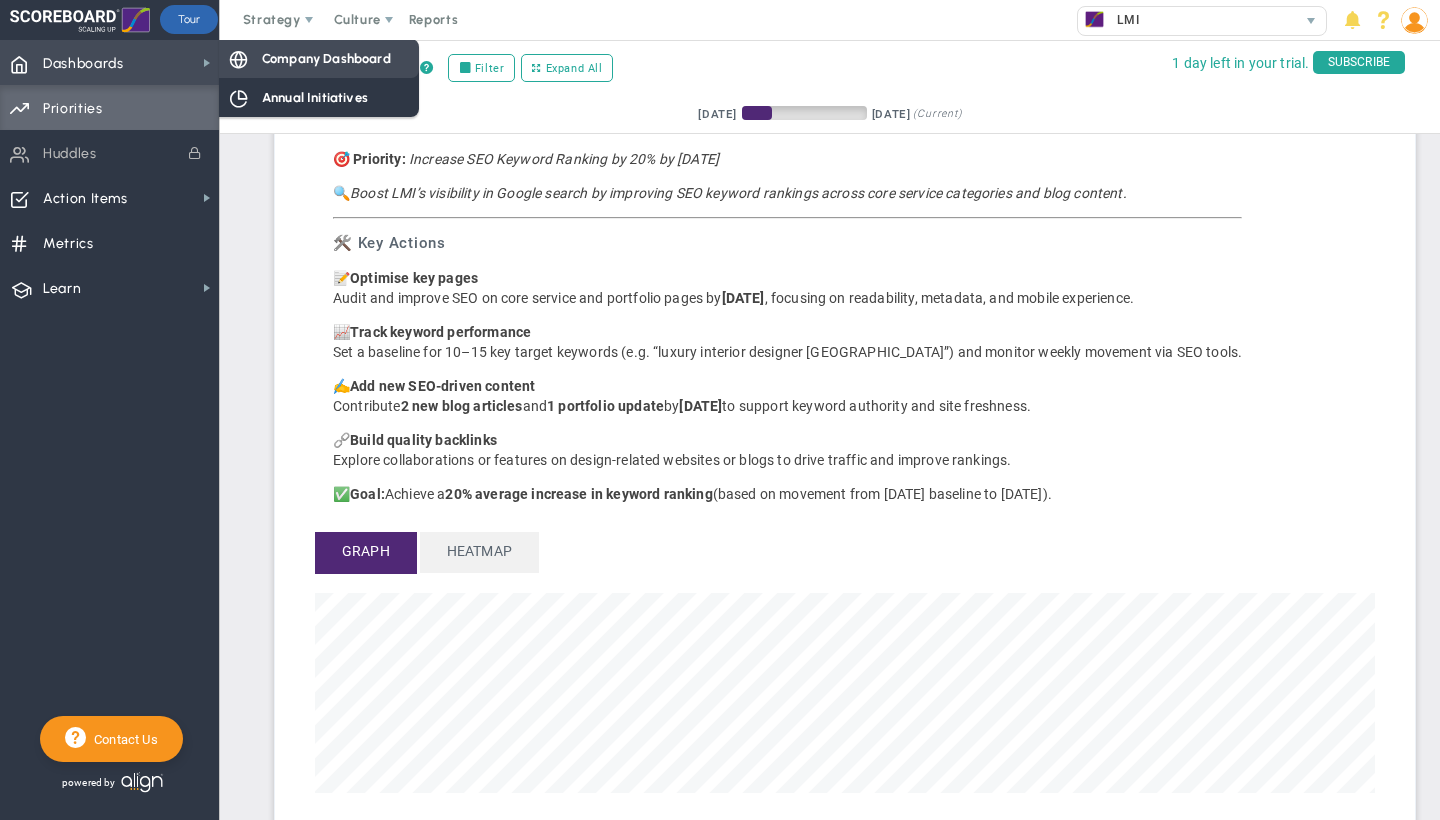 click on "Company Dashboard" at bounding box center [326, 58] 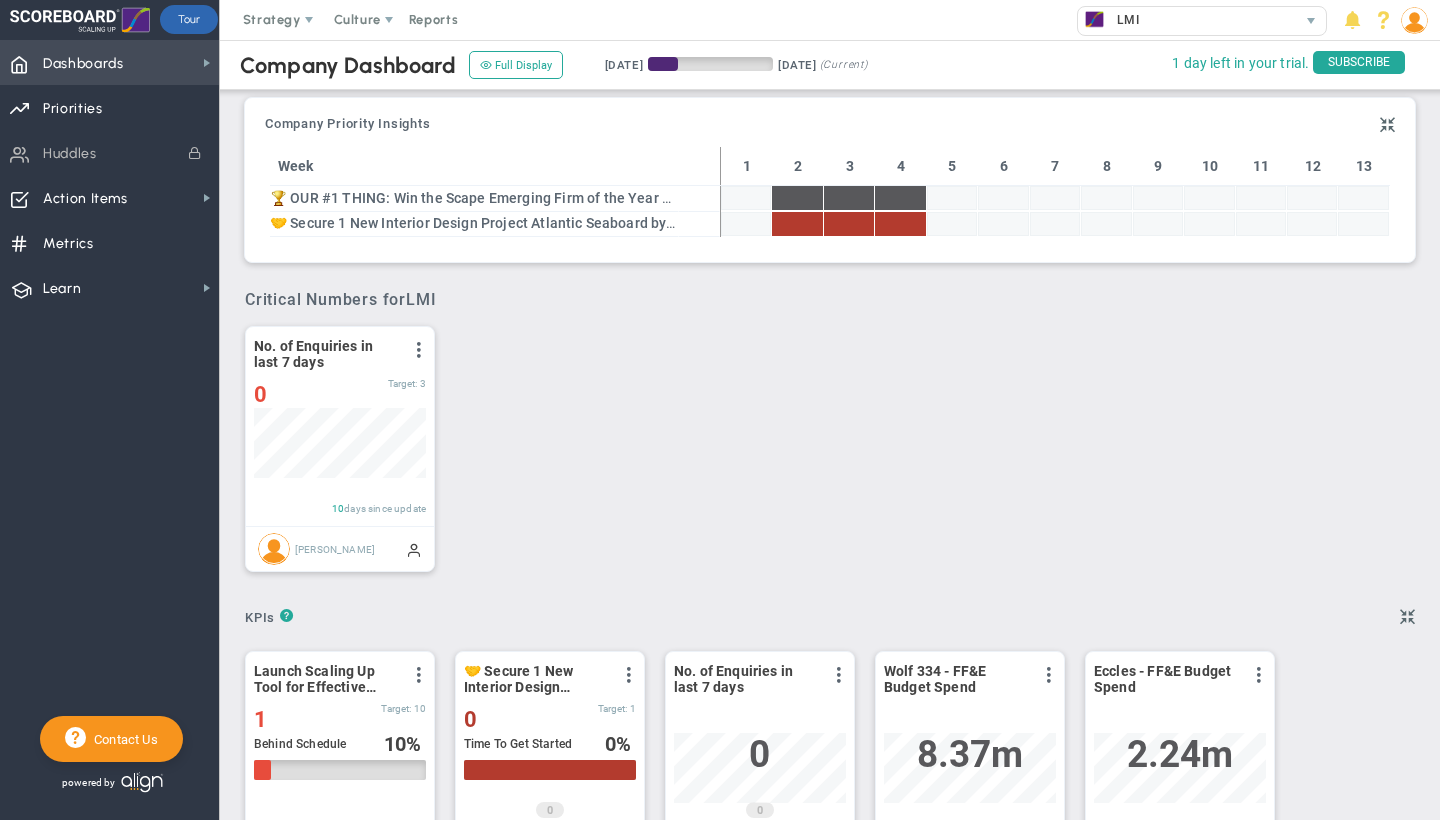 scroll, scrollTop: 999930, scrollLeft: 999828, axis: both 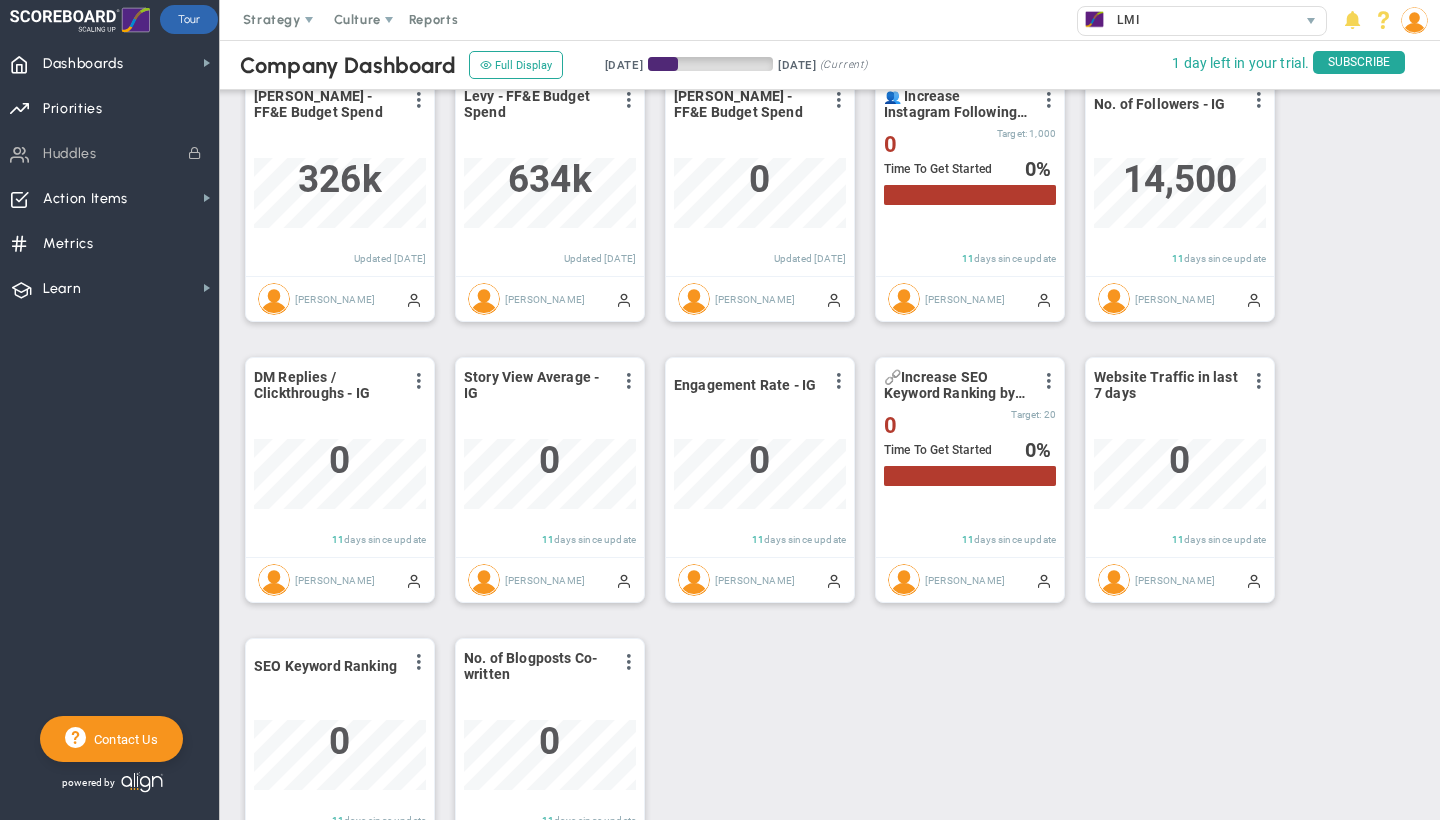 click on "Launch Scaling Up Tool for Effective Business Strategic Management by [DATE] (D)
View Historical Graph
Edit
Make "No Change" Update
Add Past Update
1 1" at bounding box center [822, 340] 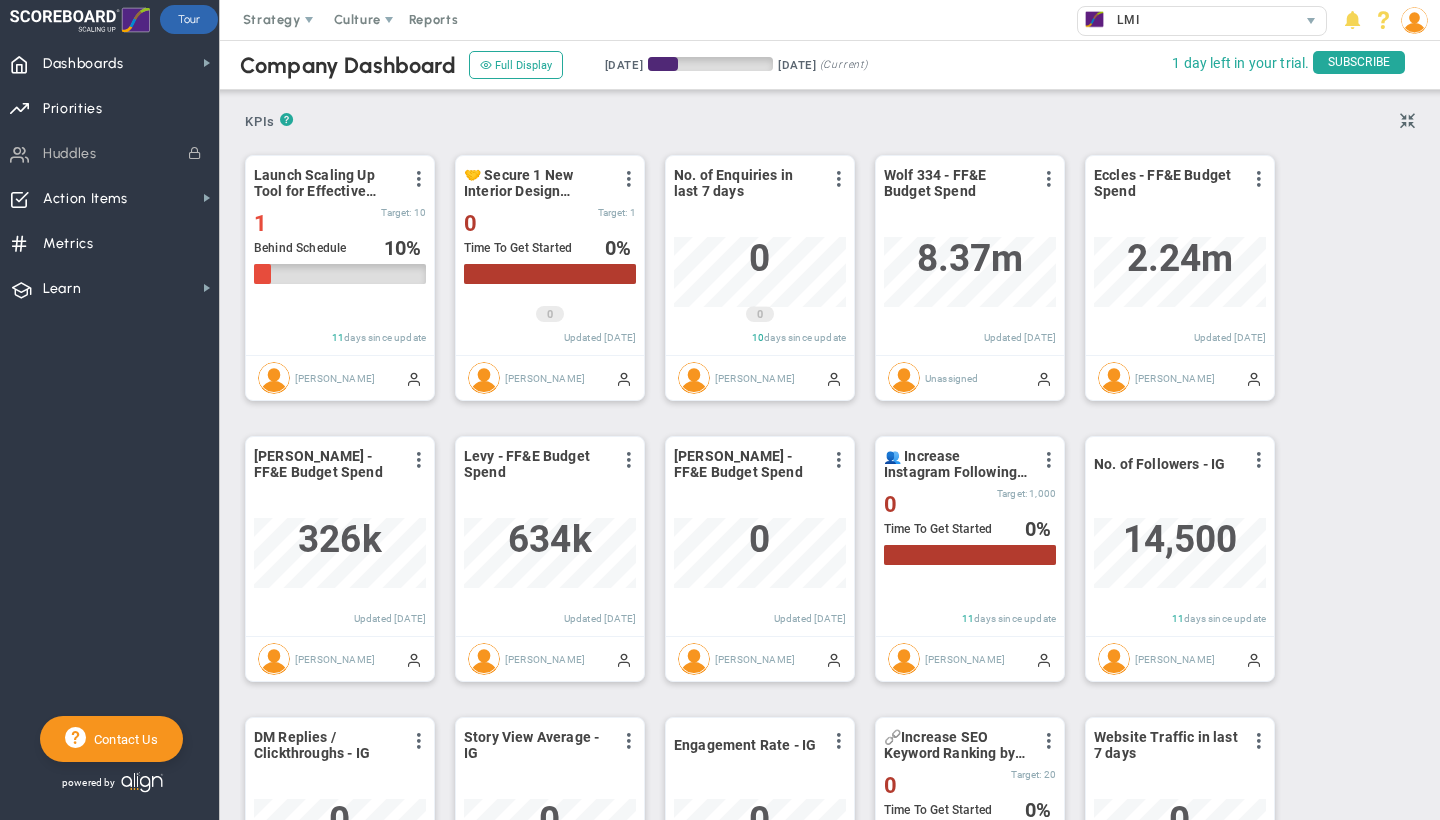 scroll, scrollTop: 523, scrollLeft: 0, axis: vertical 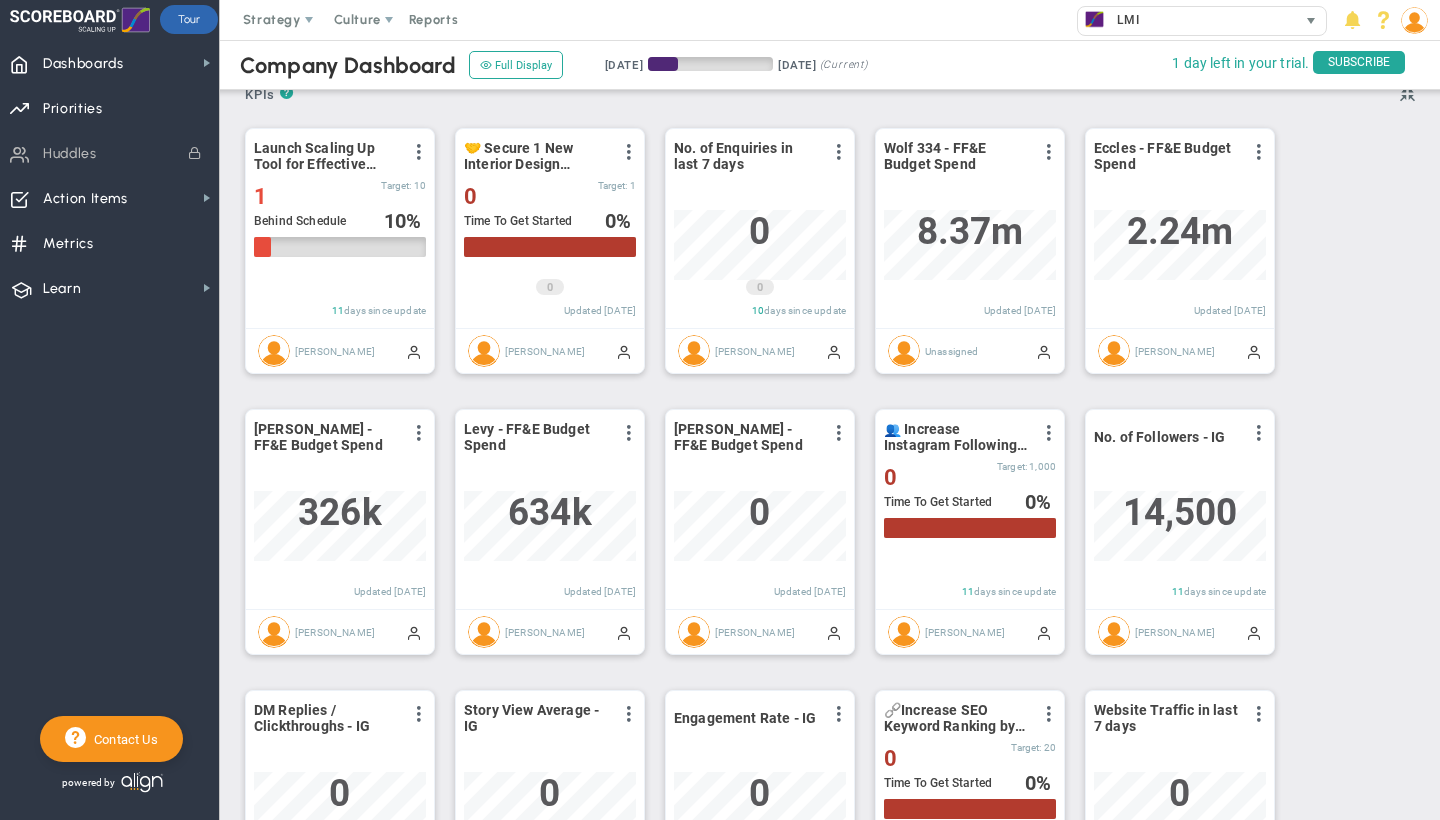 click at bounding box center [1311, 21] 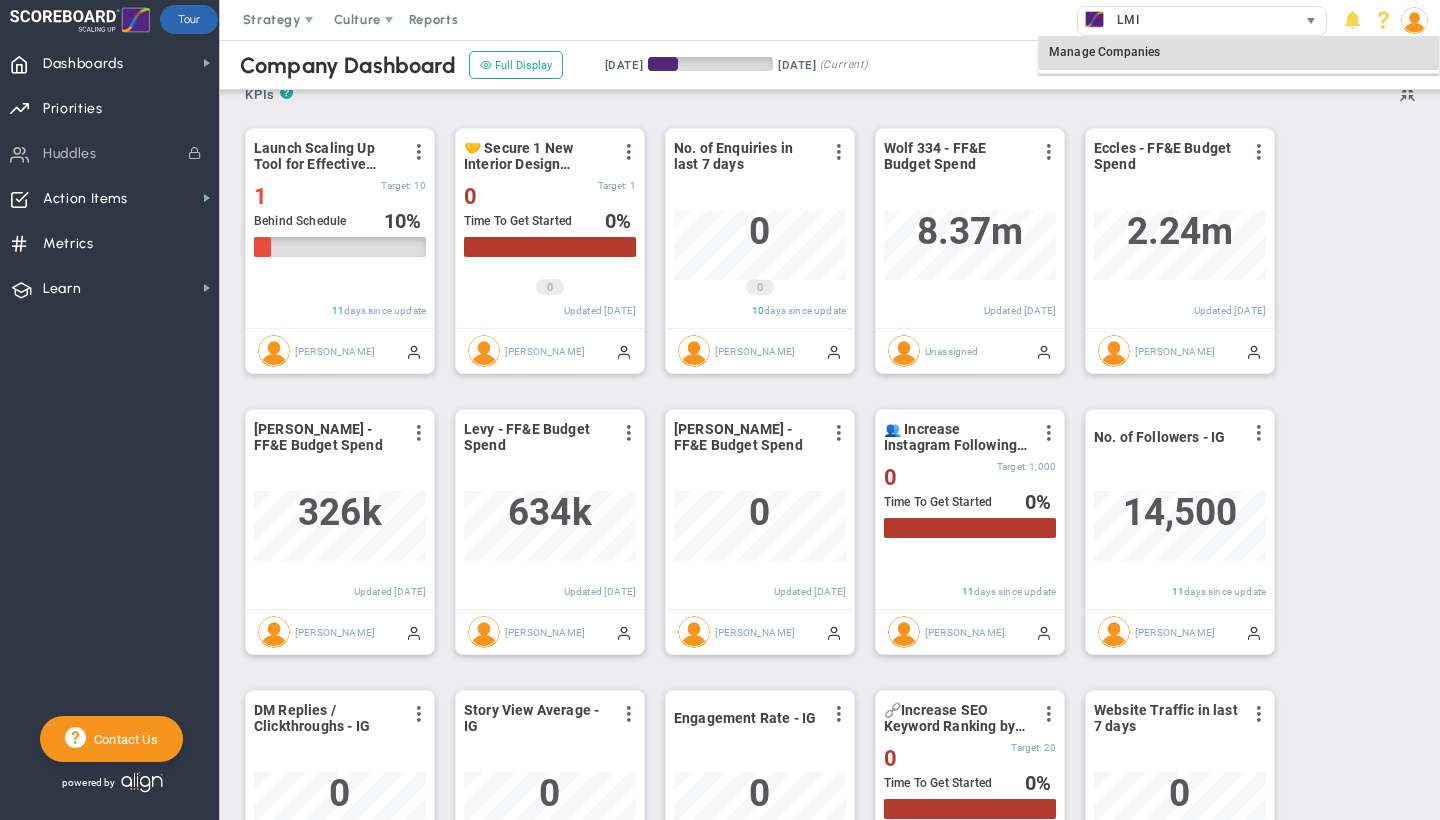 click at bounding box center [1311, 21] 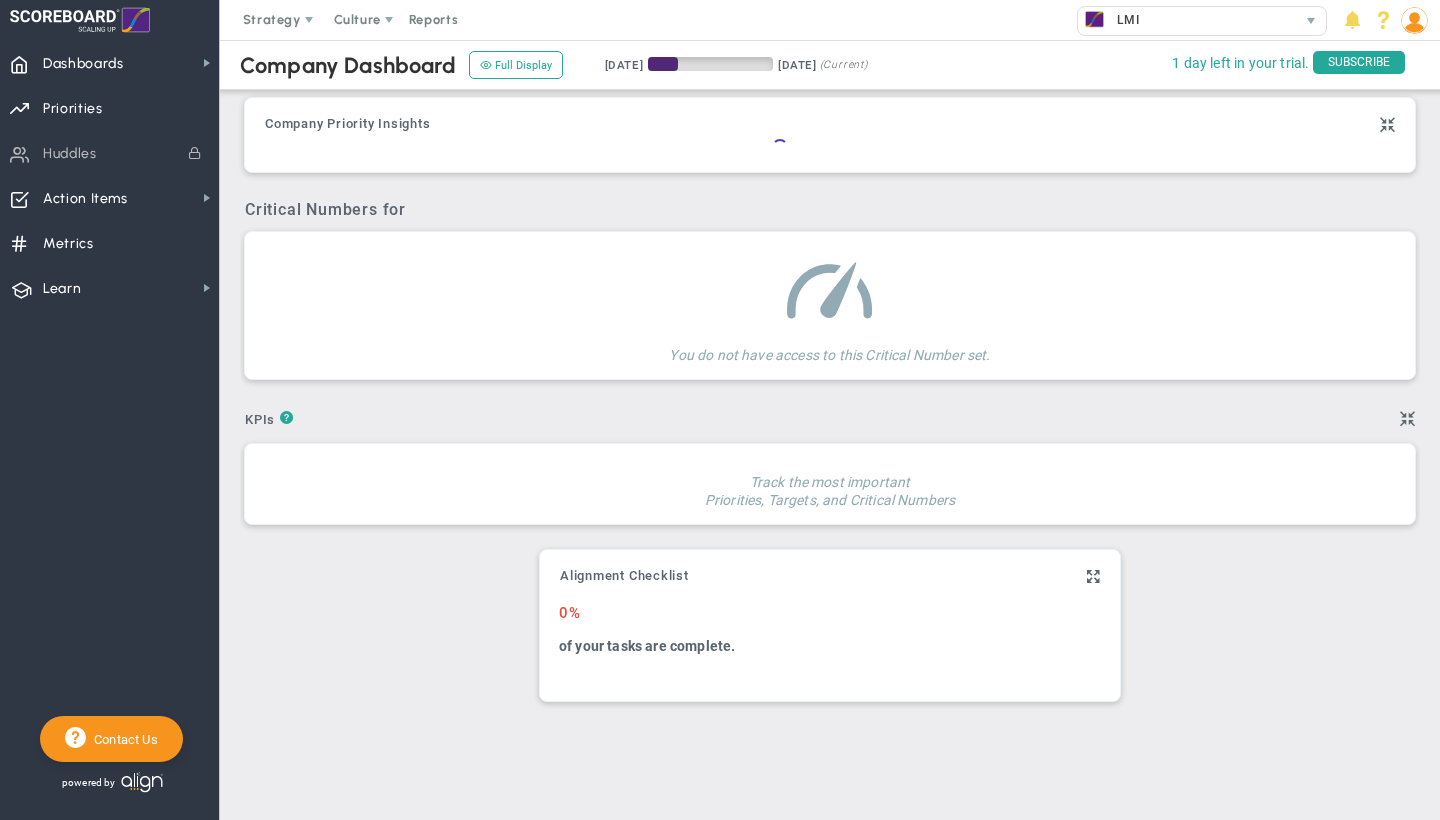 scroll, scrollTop: 0, scrollLeft: 0, axis: both 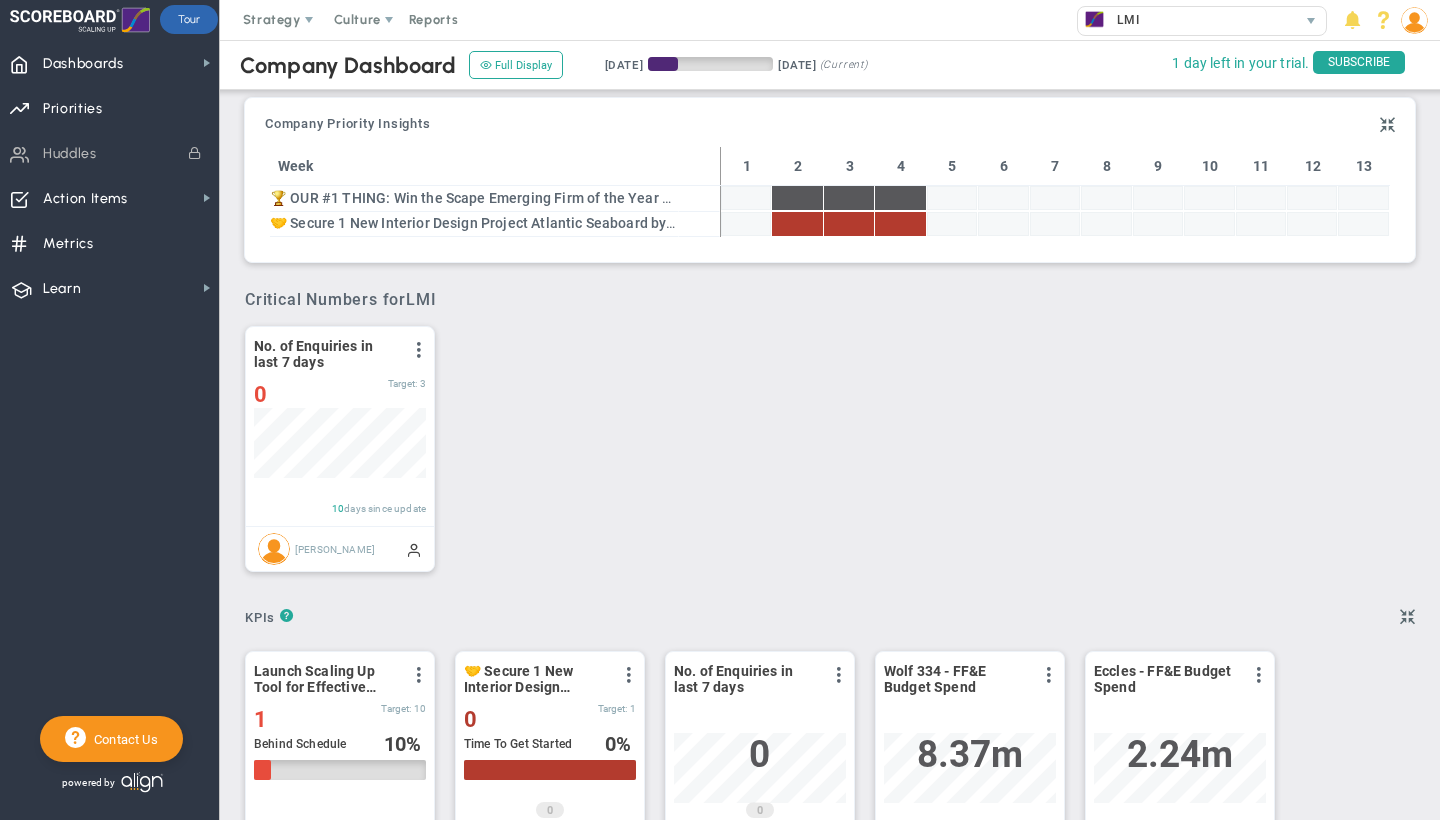 click at bounding box center (1414, 20) 